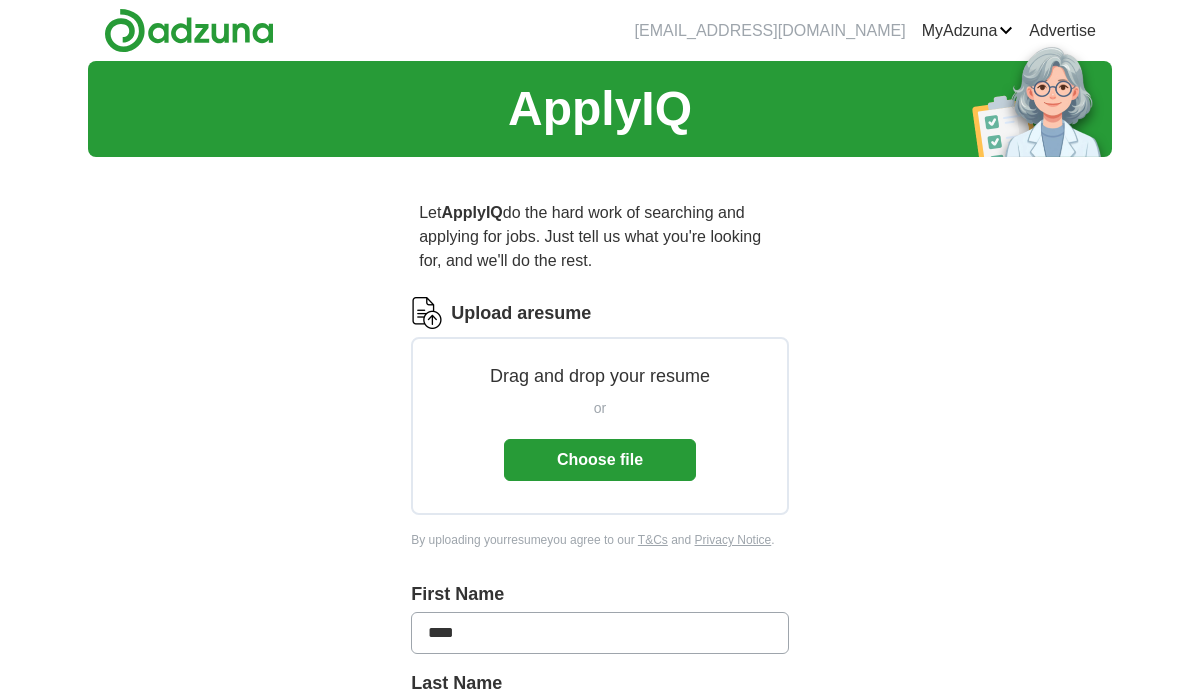 scroll, scrollTop: 0, scrollLeft: 0, axis: both 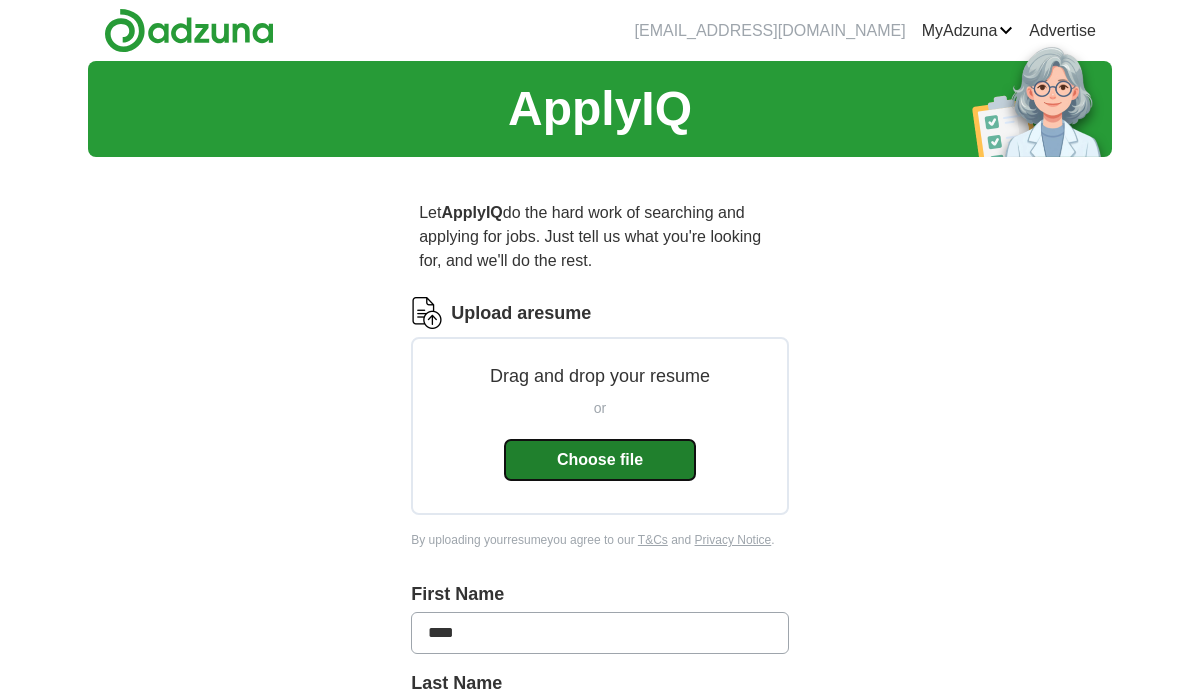 click on "Choose file" at bounding box center [600, 460] 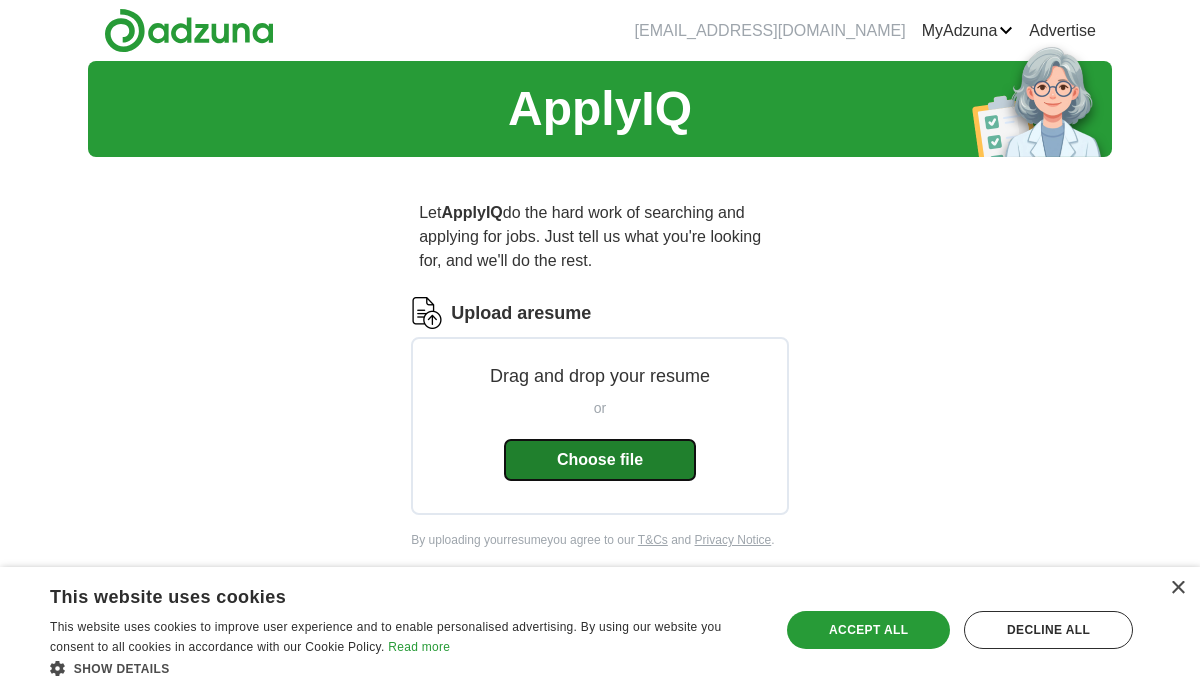 click on "Choose file" at bounding box center [600, 460] 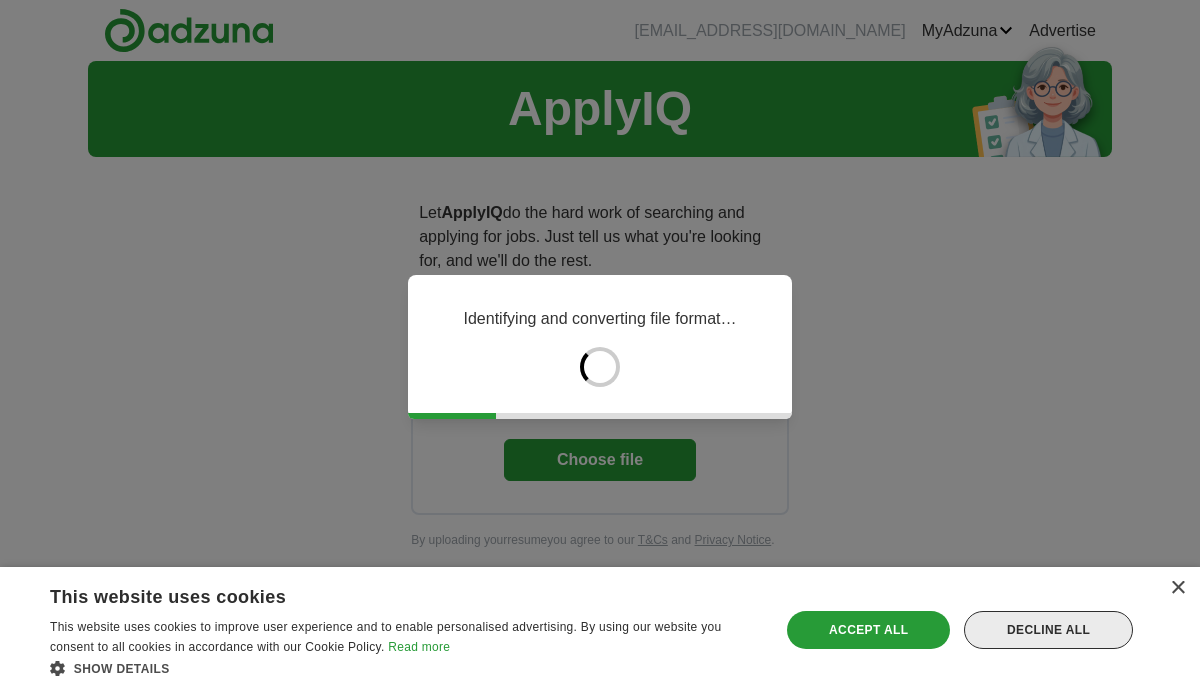 click on "Decline all" at bounding box center (1048, 630) 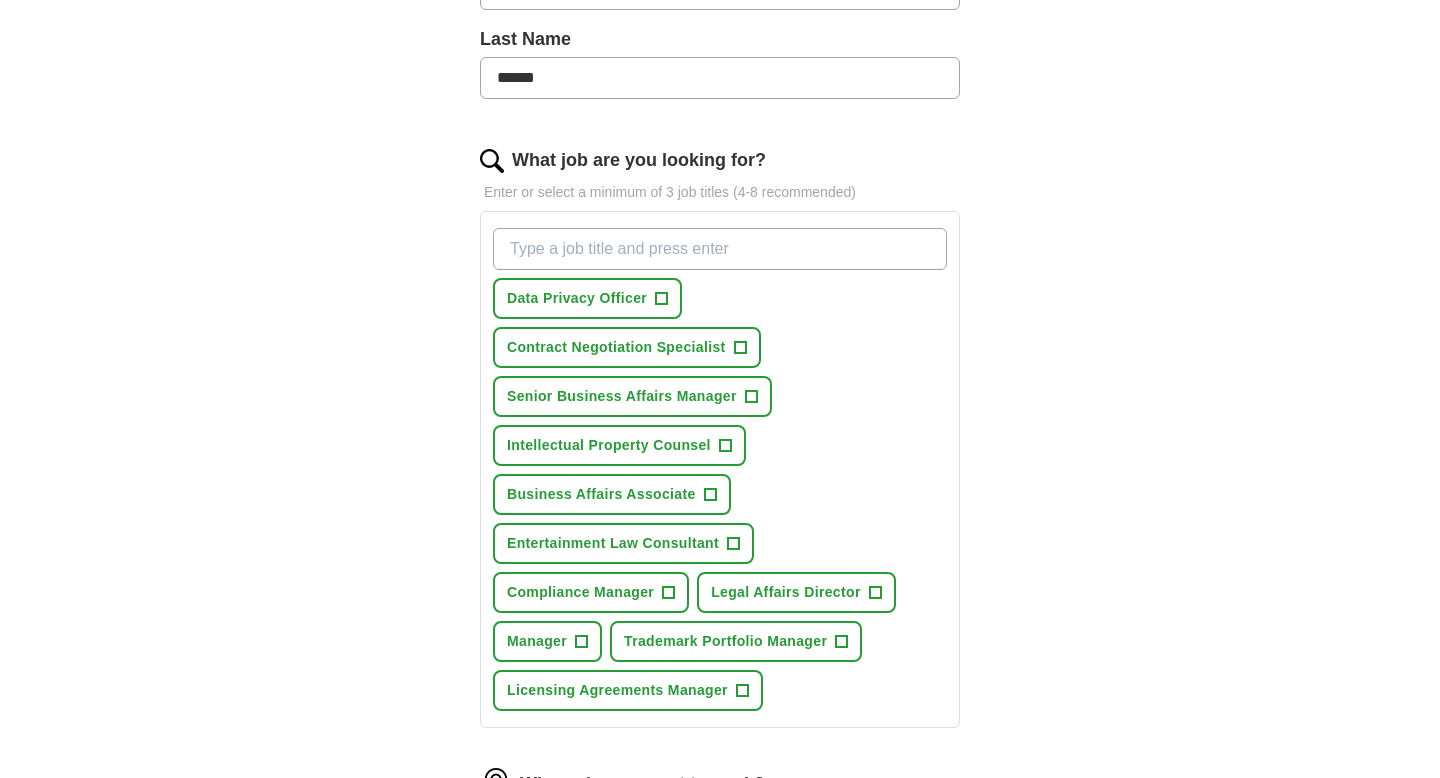 scroll, scrollTop: 539, scrollLeft: 0, axis: vertical 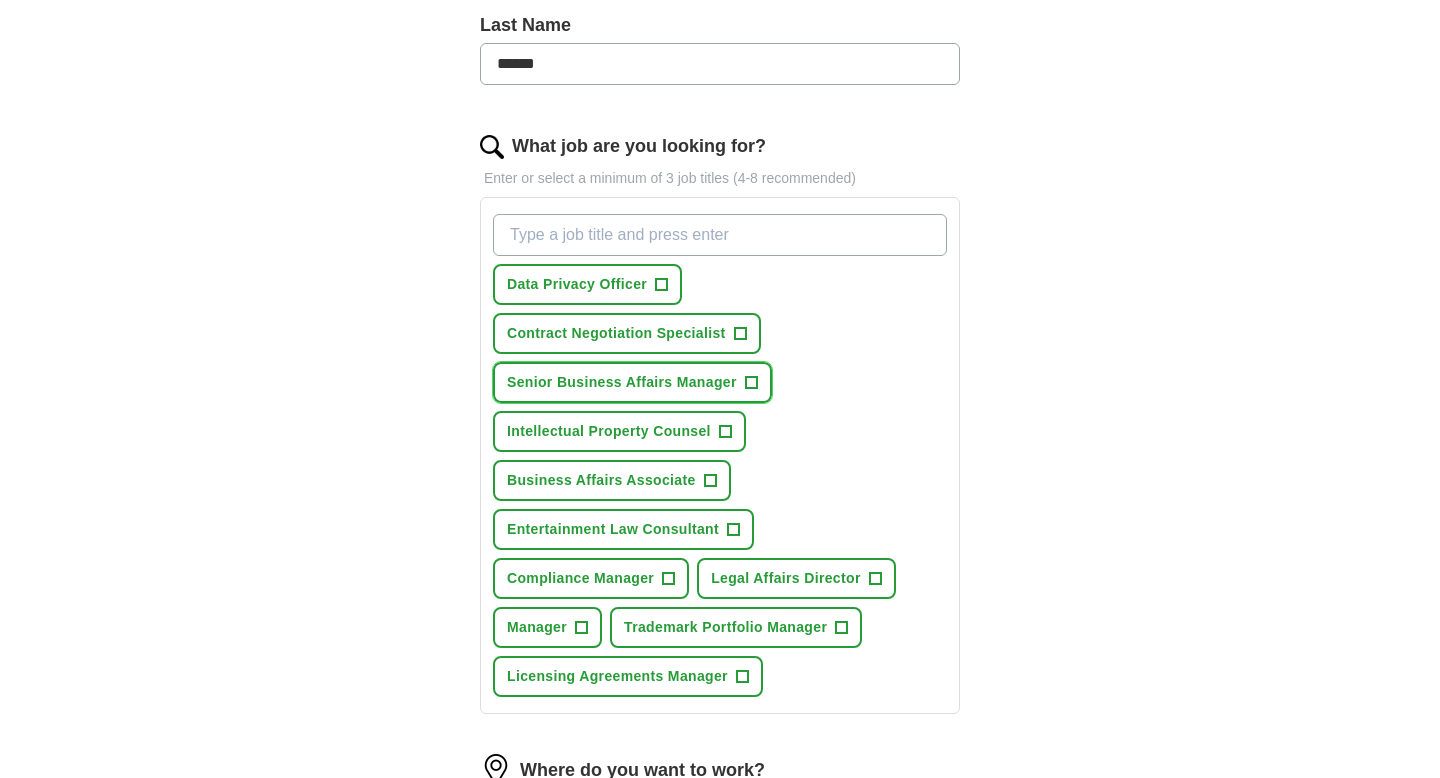 click on "Senior Business Affairs Manager" at bounding box center (622, 382) 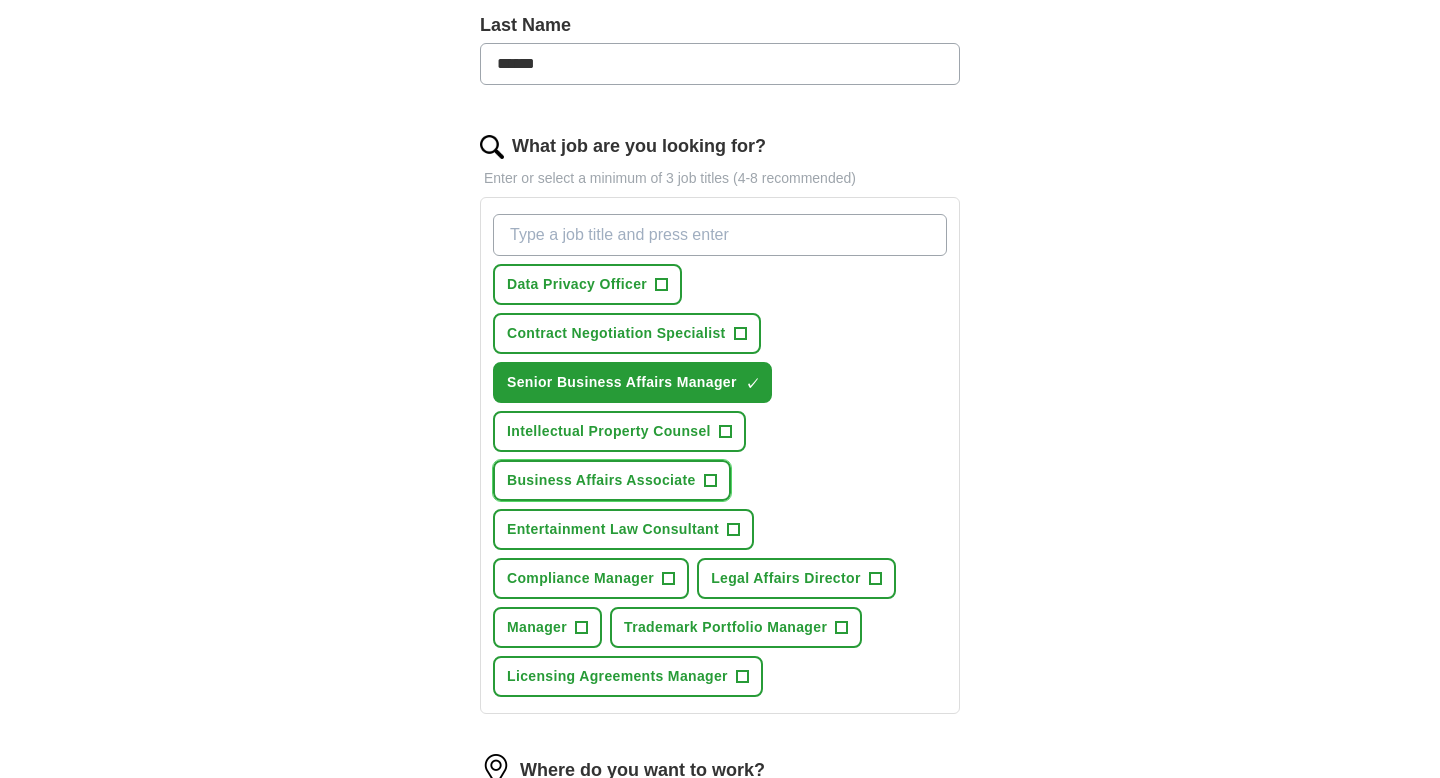 click on "Business Affairs Associate" at bounding box center (601, 480) 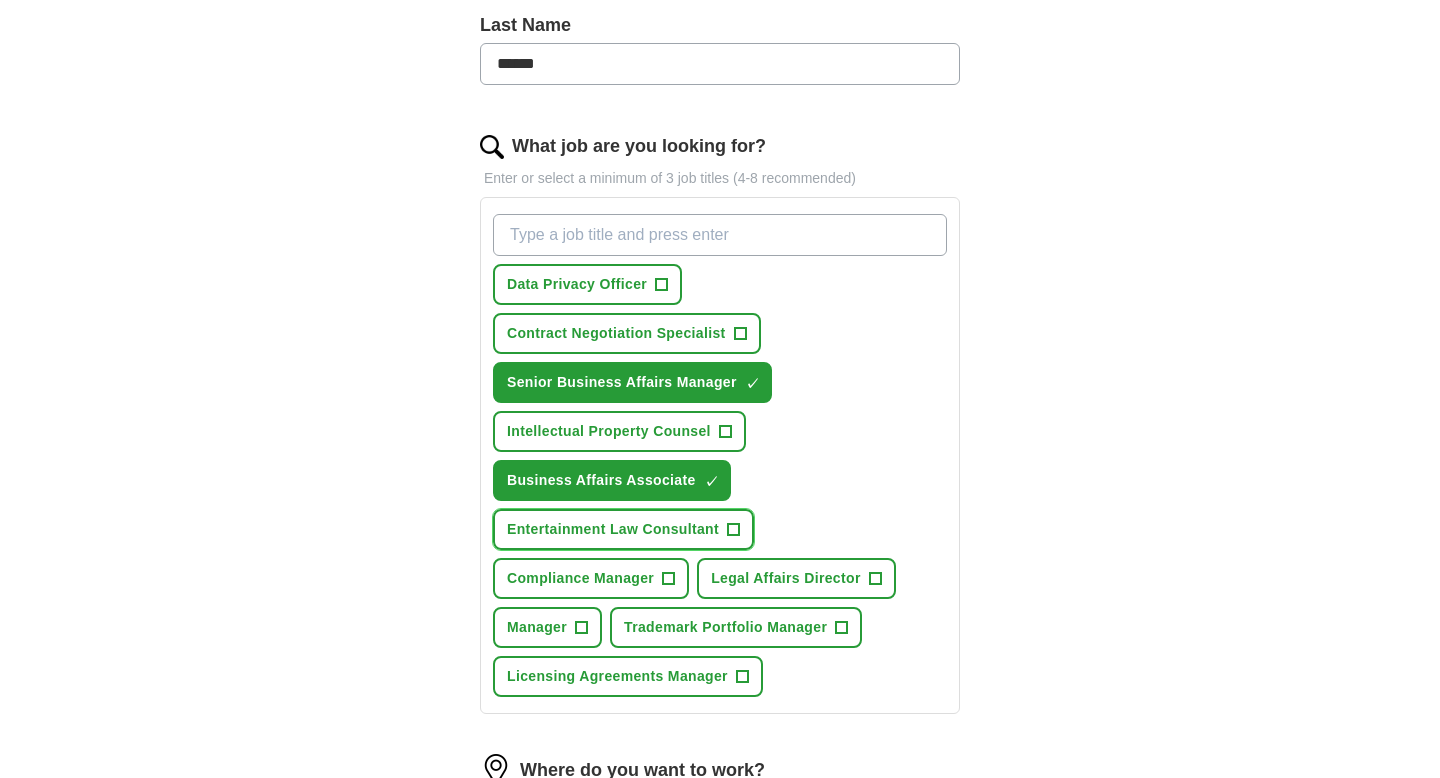 click on "Entertainment Law Consultant" at bounding box center (613, 529) 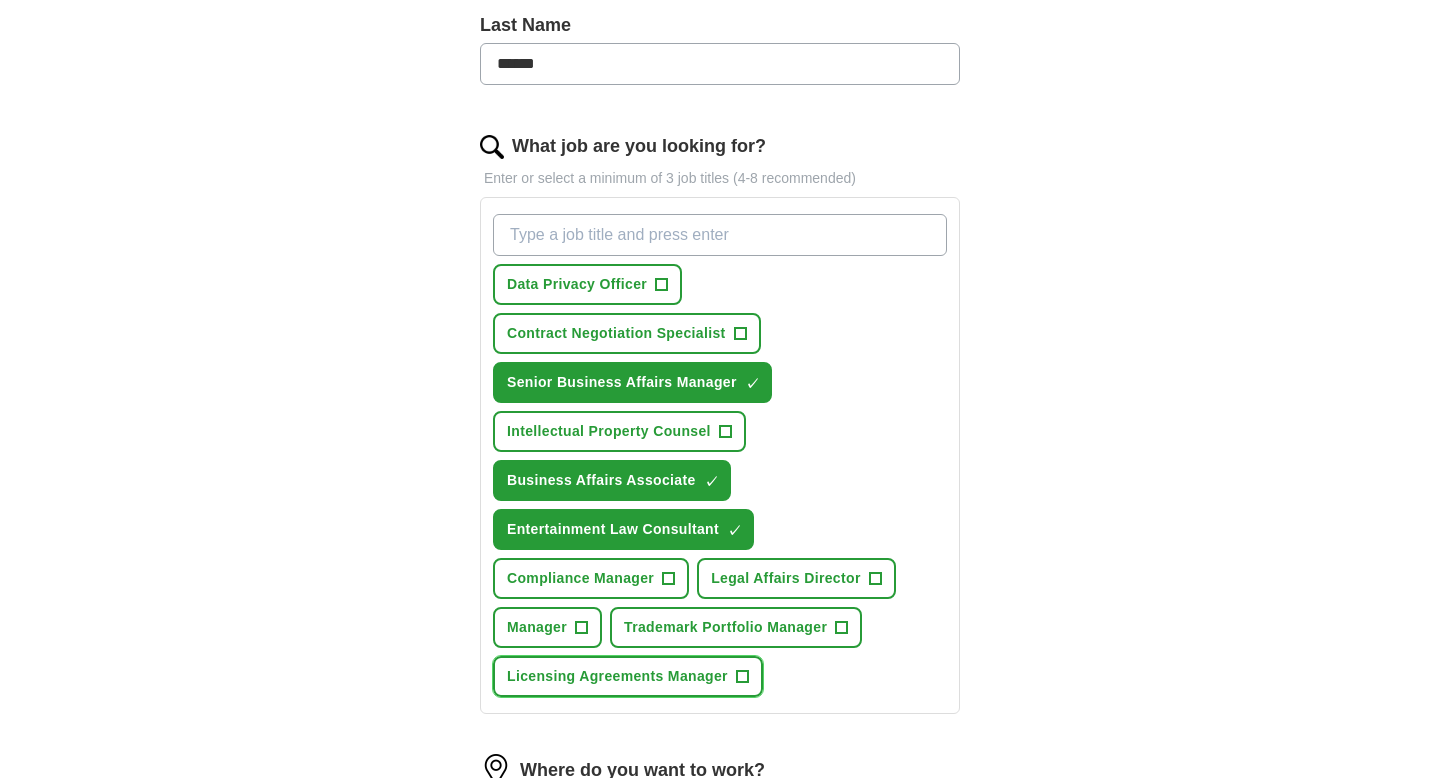 click on "Licensing Agreements Manager" at bounding box center (617, 676) 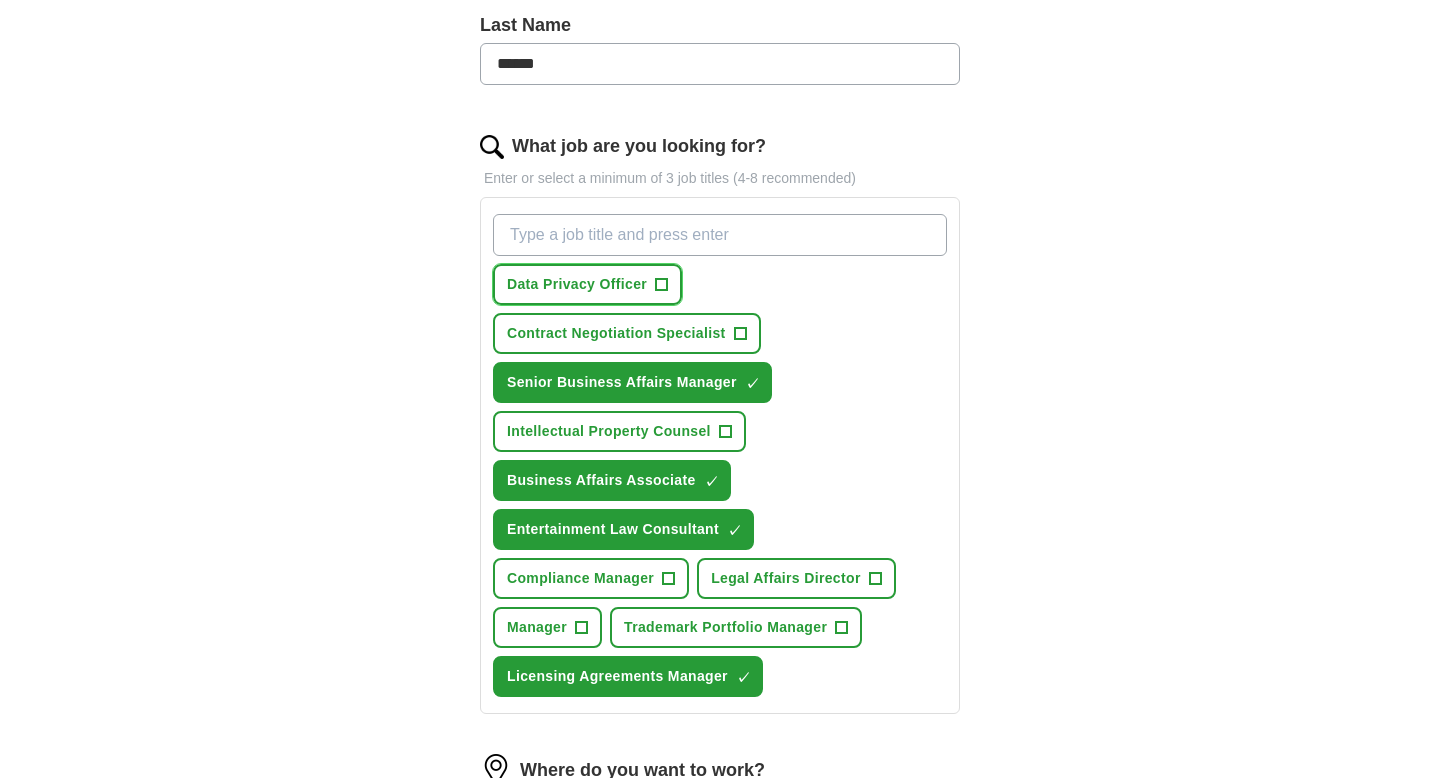 click on "Data Privacy Officer +" at bounding box center (587, 284) 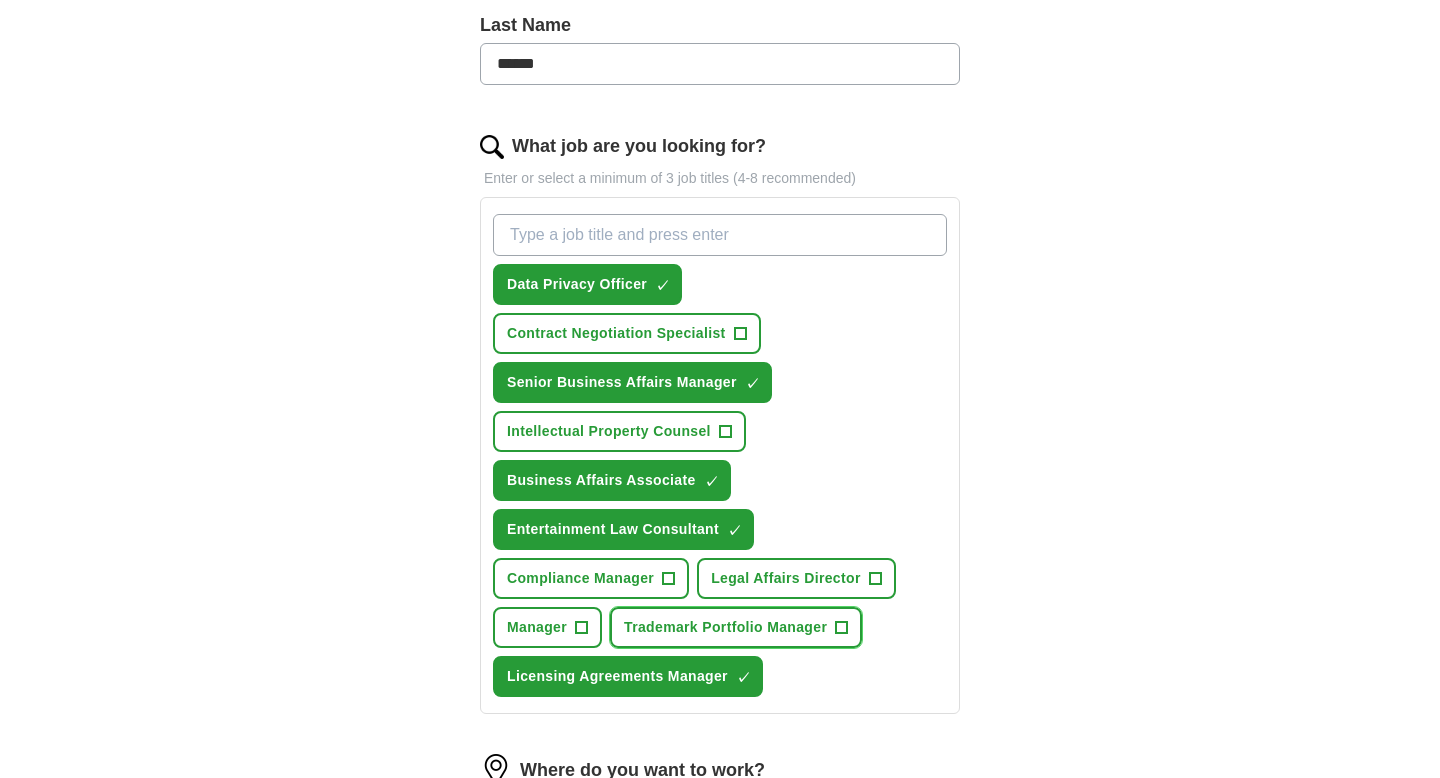 click on "Trademark Portfolio Manager" at bounding box center [725, 627] 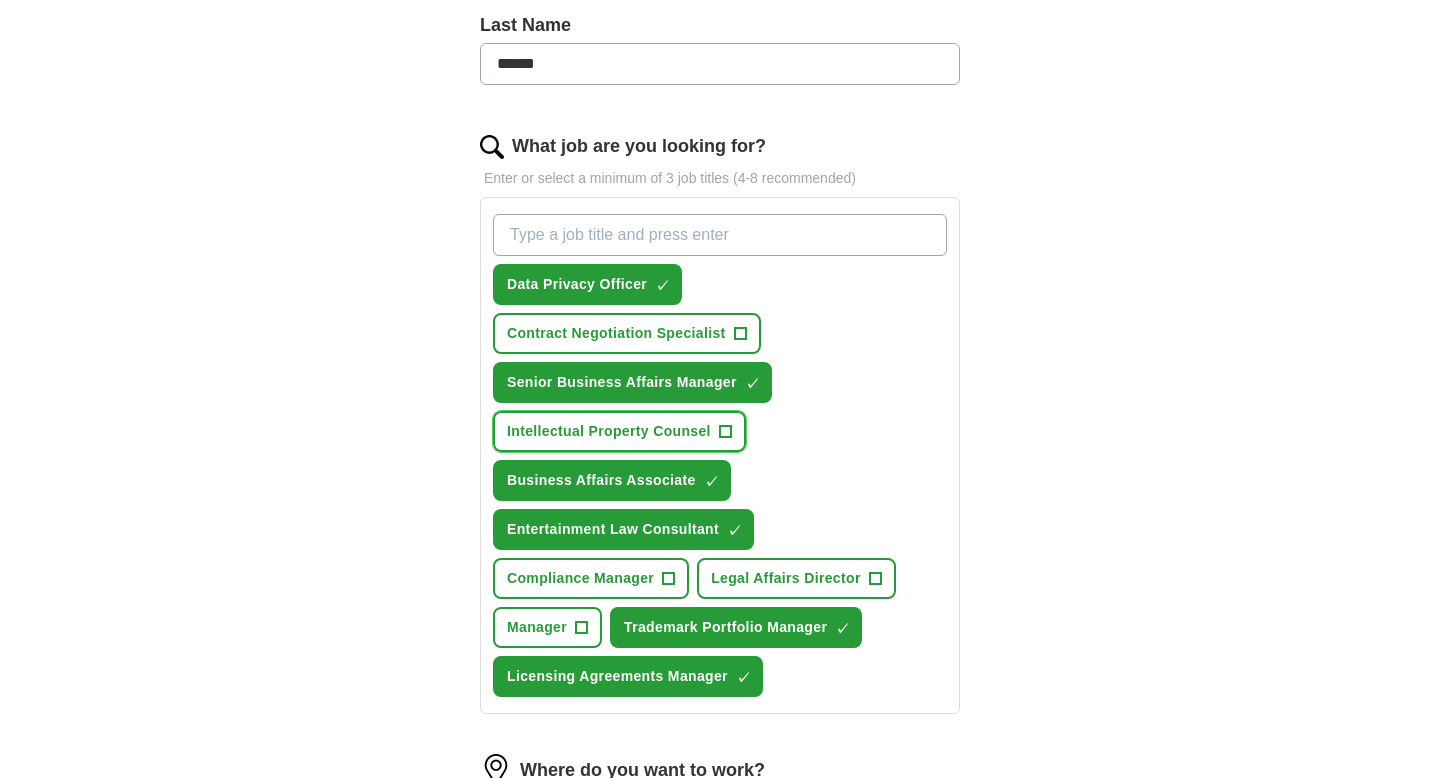 click on "Intellectual Property Counsel +" at bounding box center (619, 431) 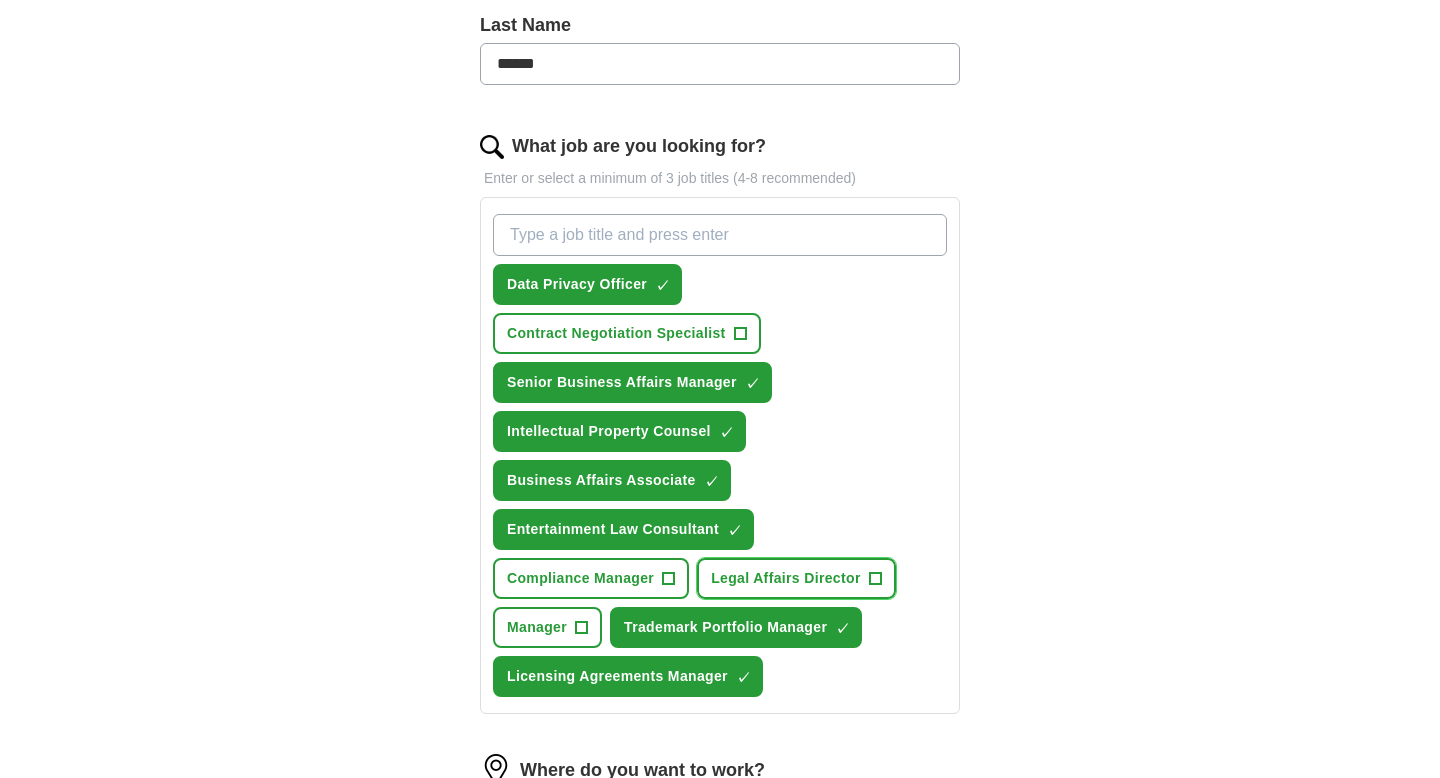 click on "Legal Affairs Director" at bounding box center [786, 578] 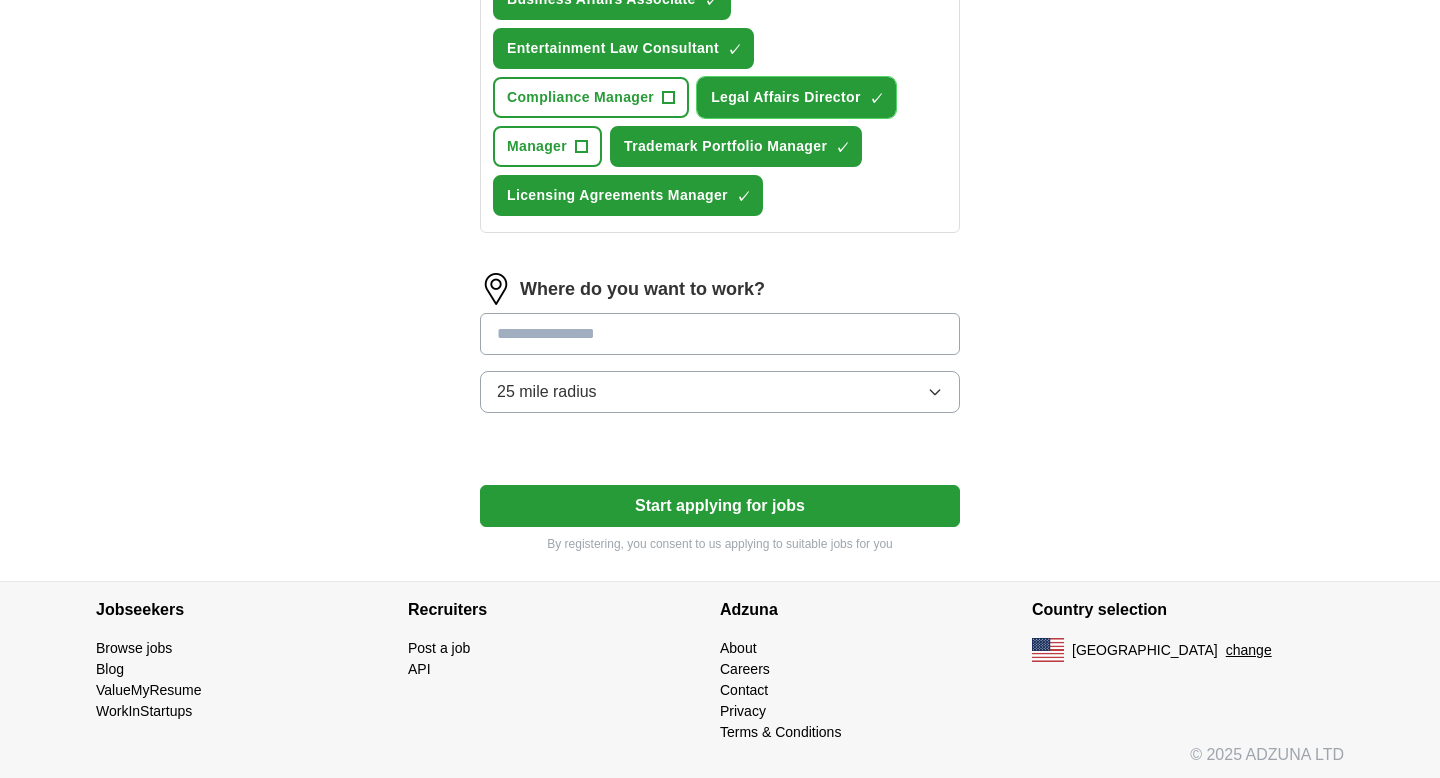 scroll, scrollTop: 1025, scrollLeft: 0, axis: vertical 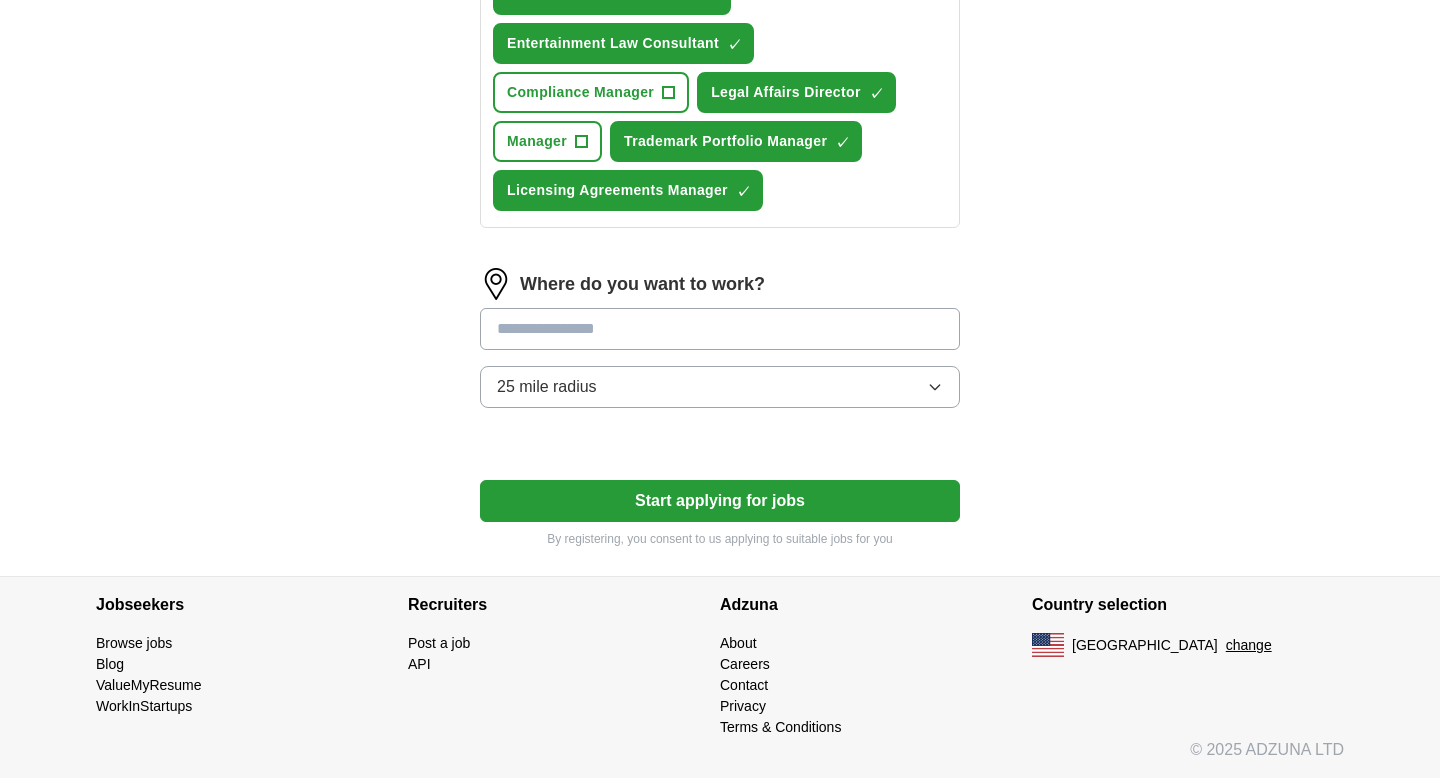 click at bounding box center (720, 329) 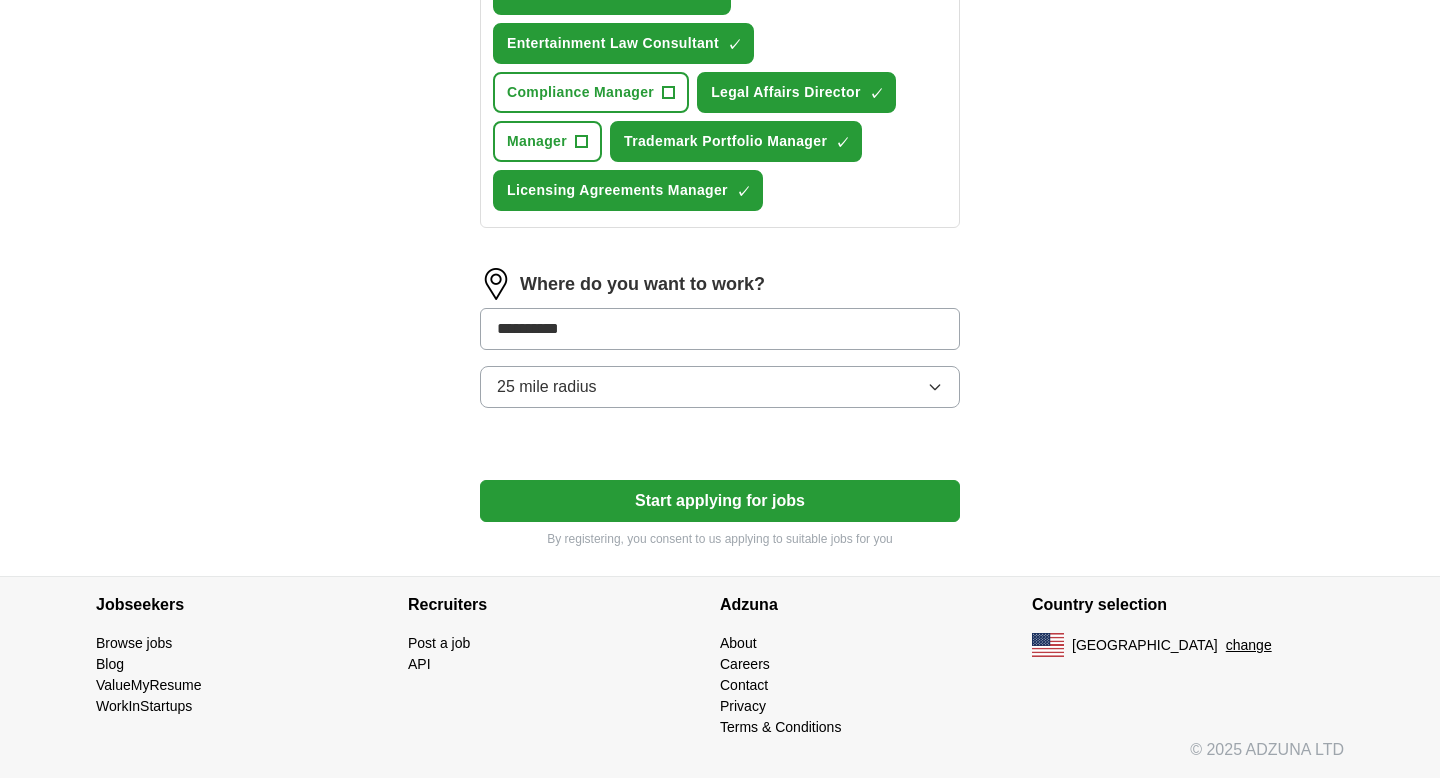 click on "**********" at bounding box center (720, 329) 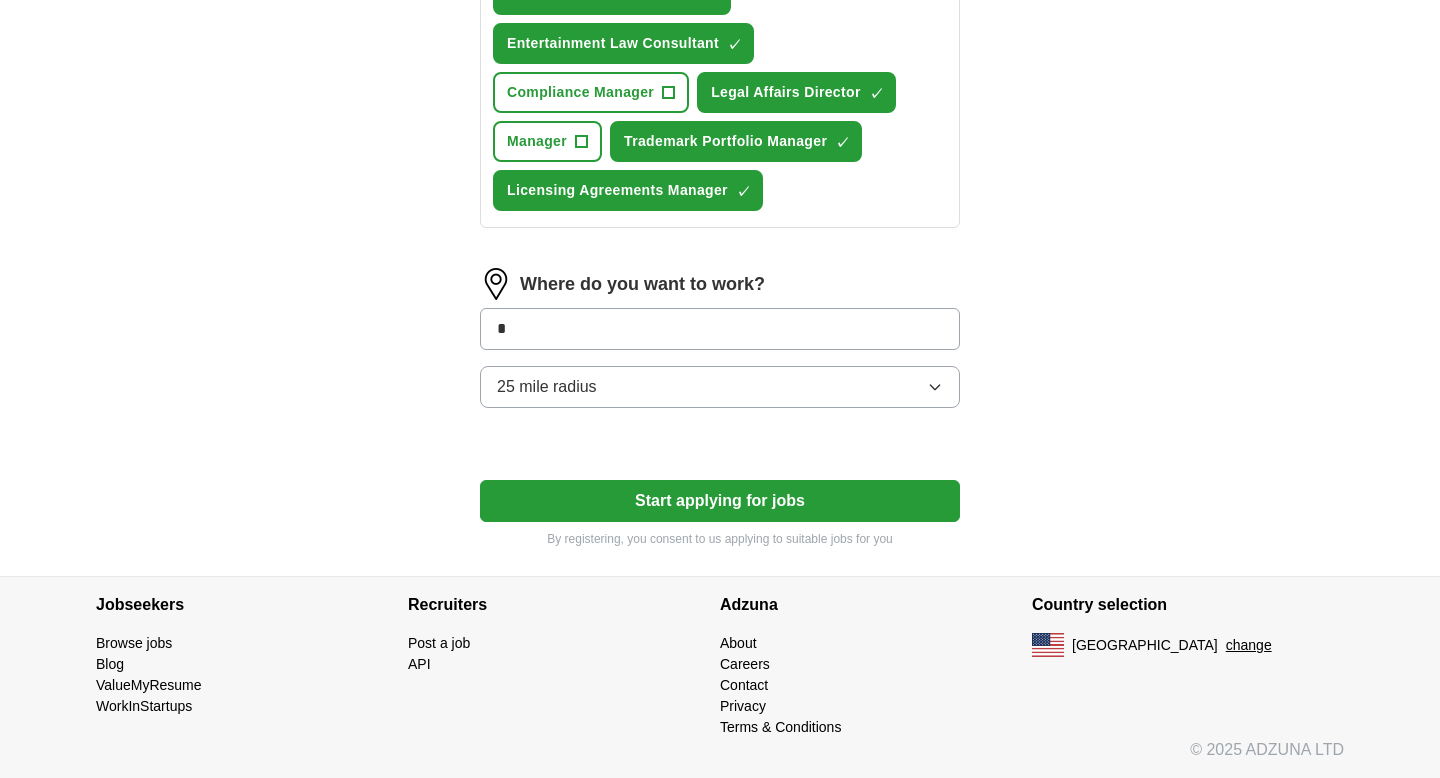 type on "*" 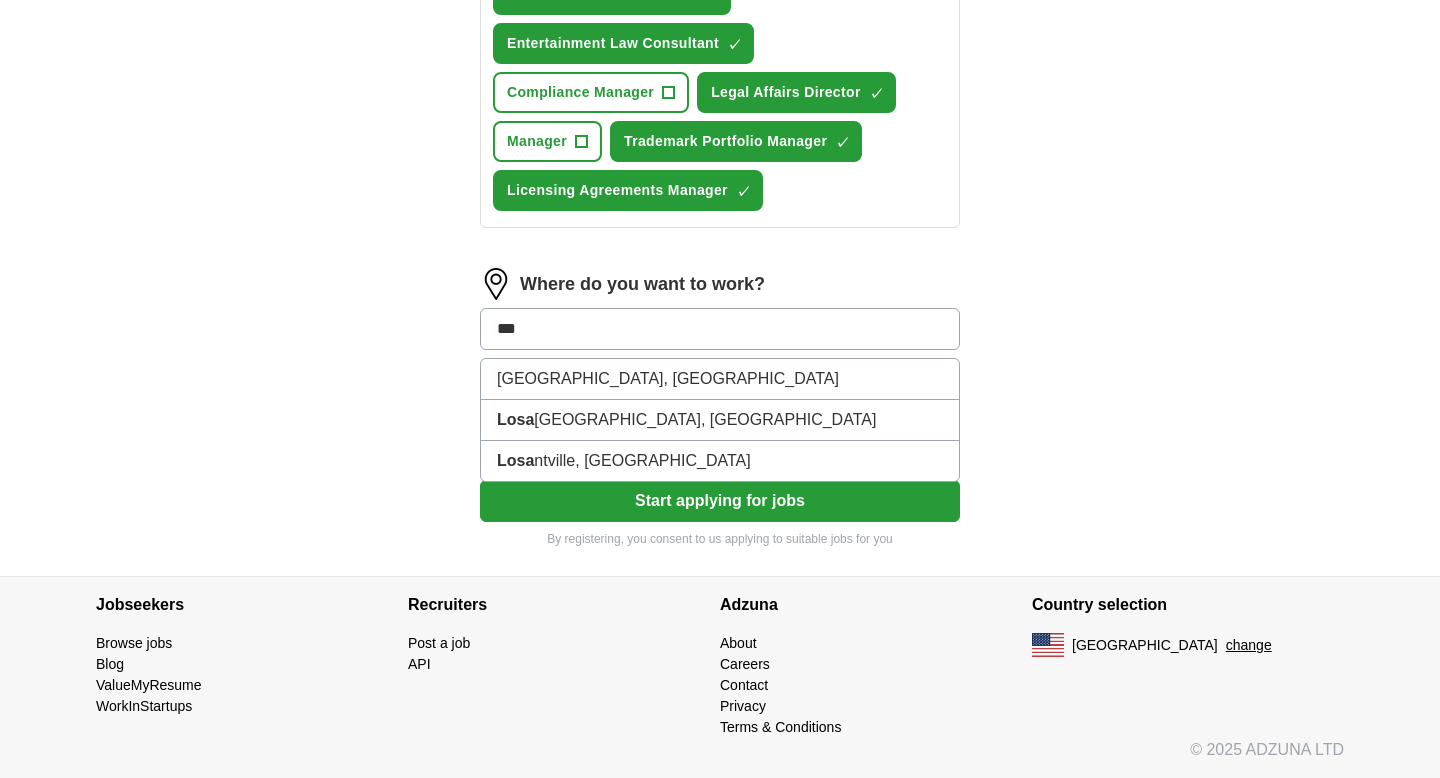 type on "***" 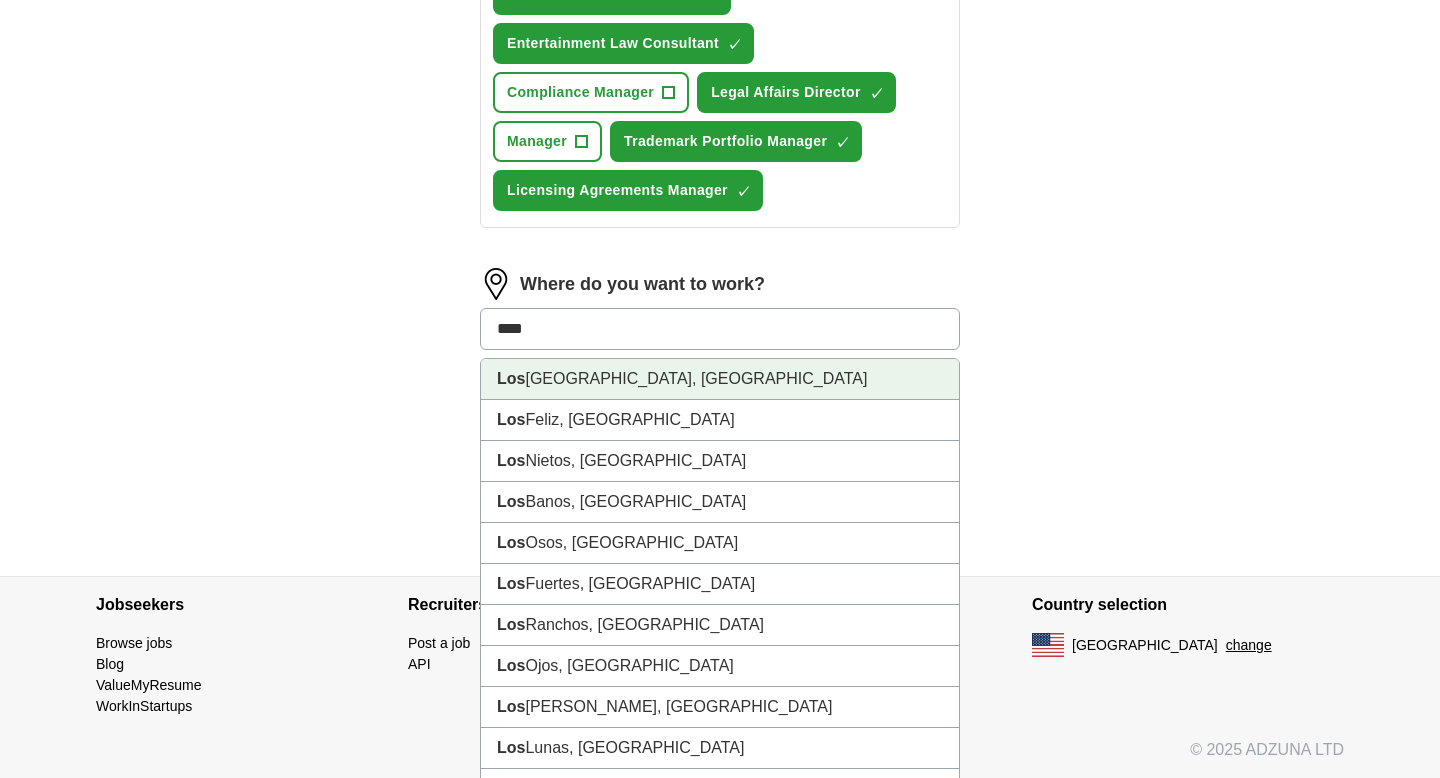 click on "[GEOGRAPHIC_DATA], [GEOGRAPHIC_DATA]" at bounding box center (720, 379) 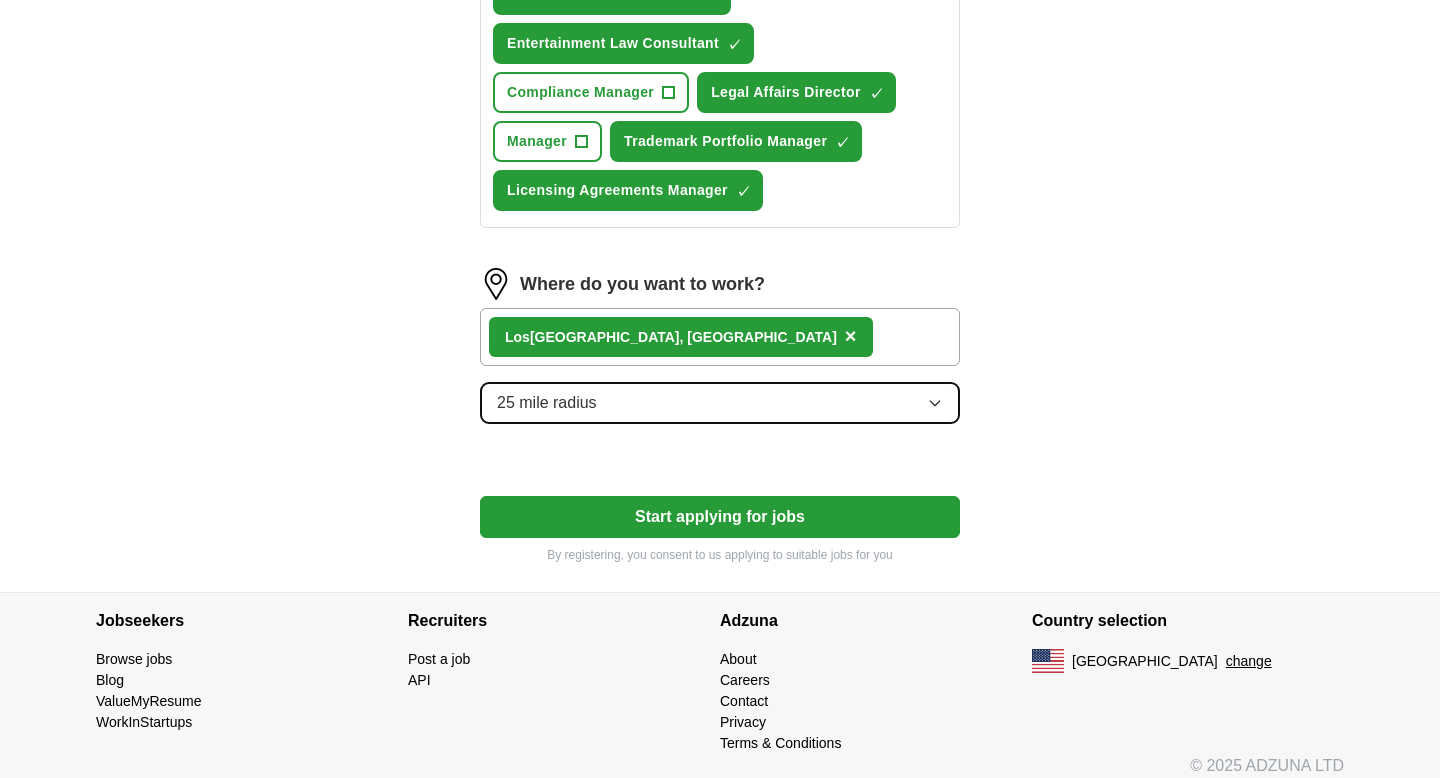 click on "25 mile radius" at bounding box center [720, 403] 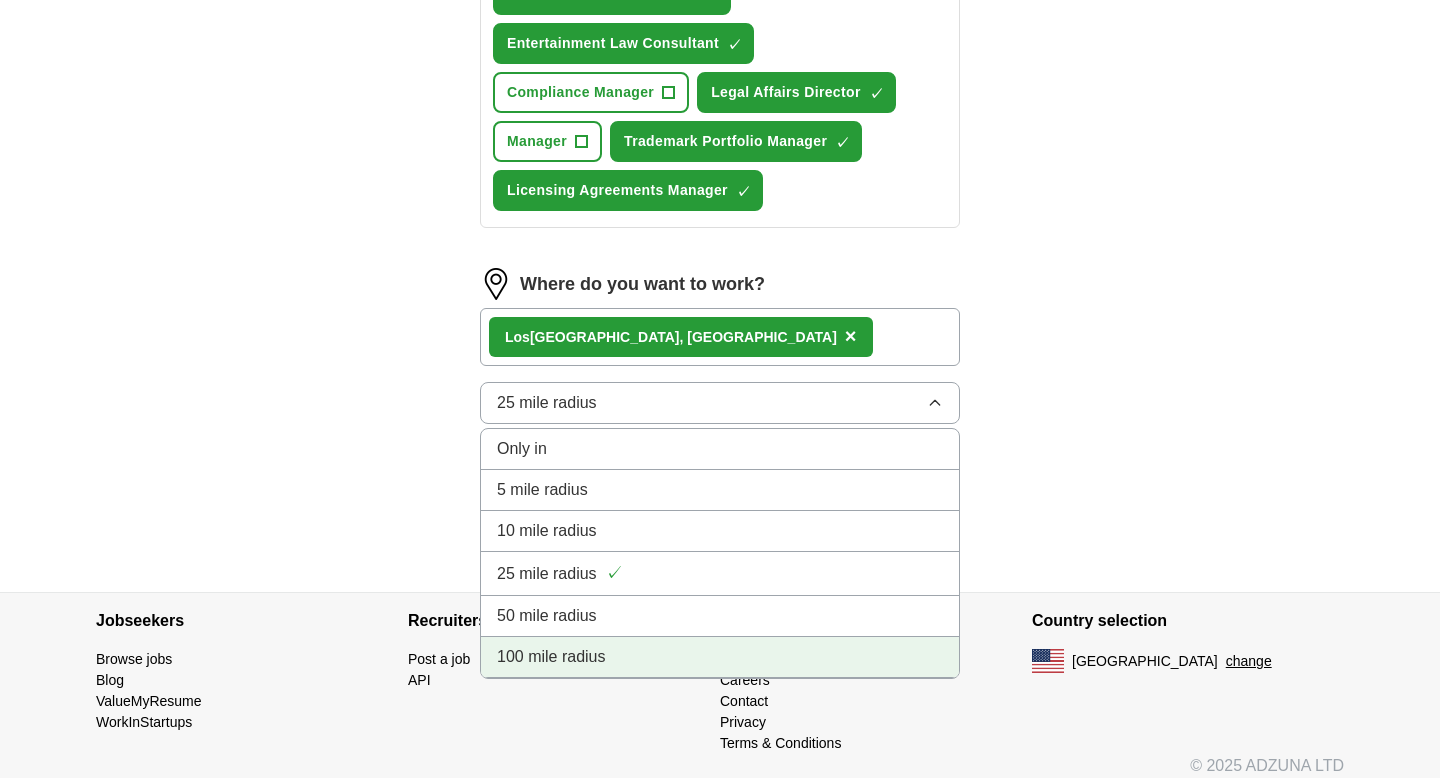 click on "100 mile radius" at bounding box center [551, 657] 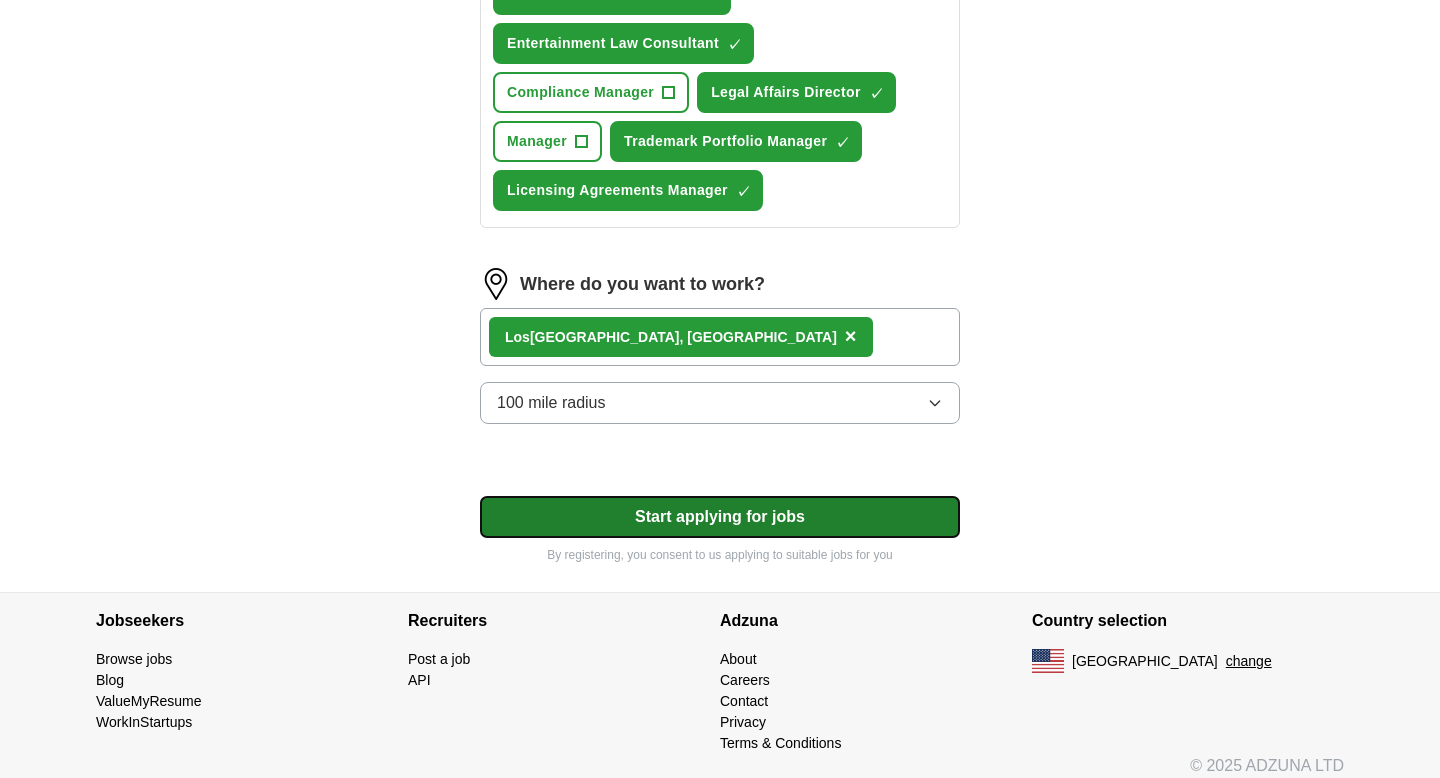 click on "Start applying for jobs" at bounding box center [720, 517] 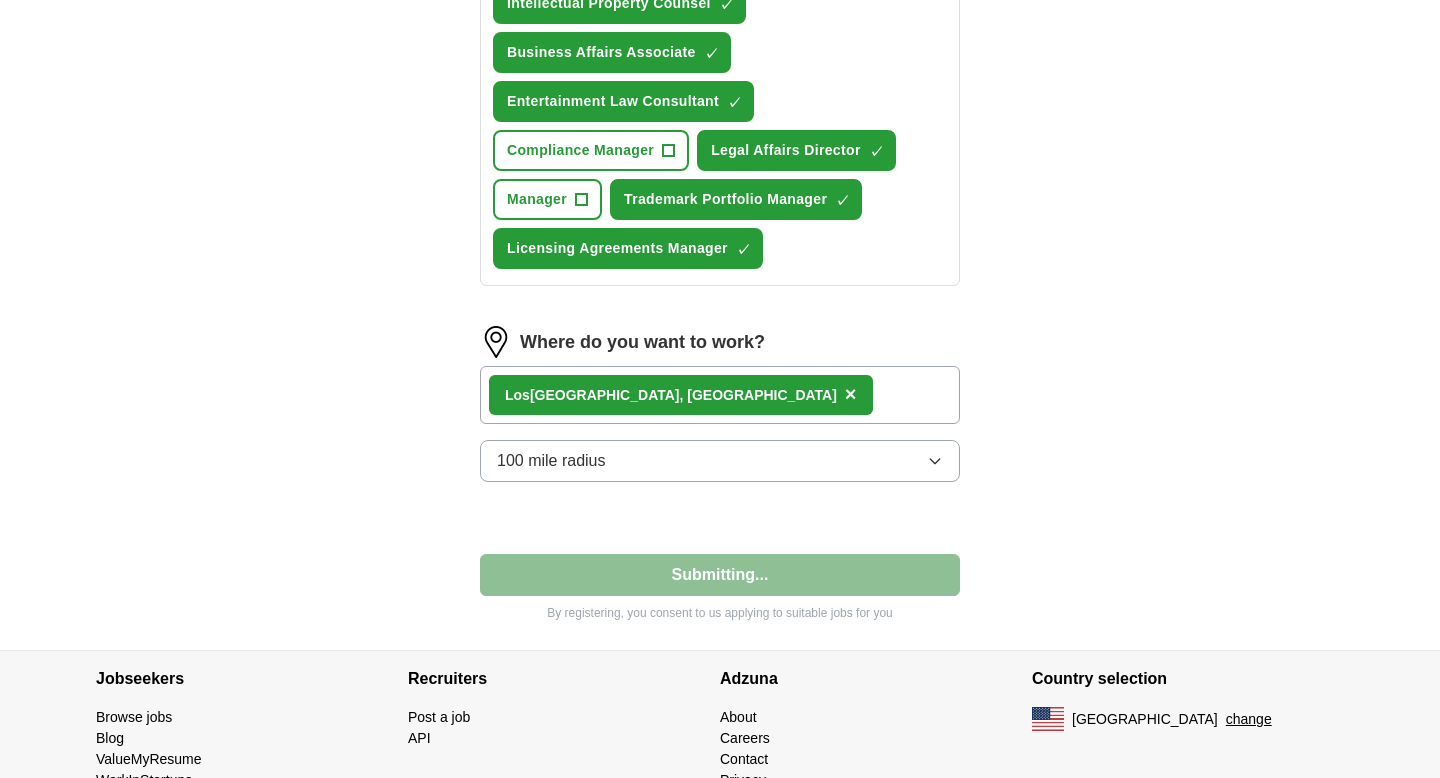select on "**" 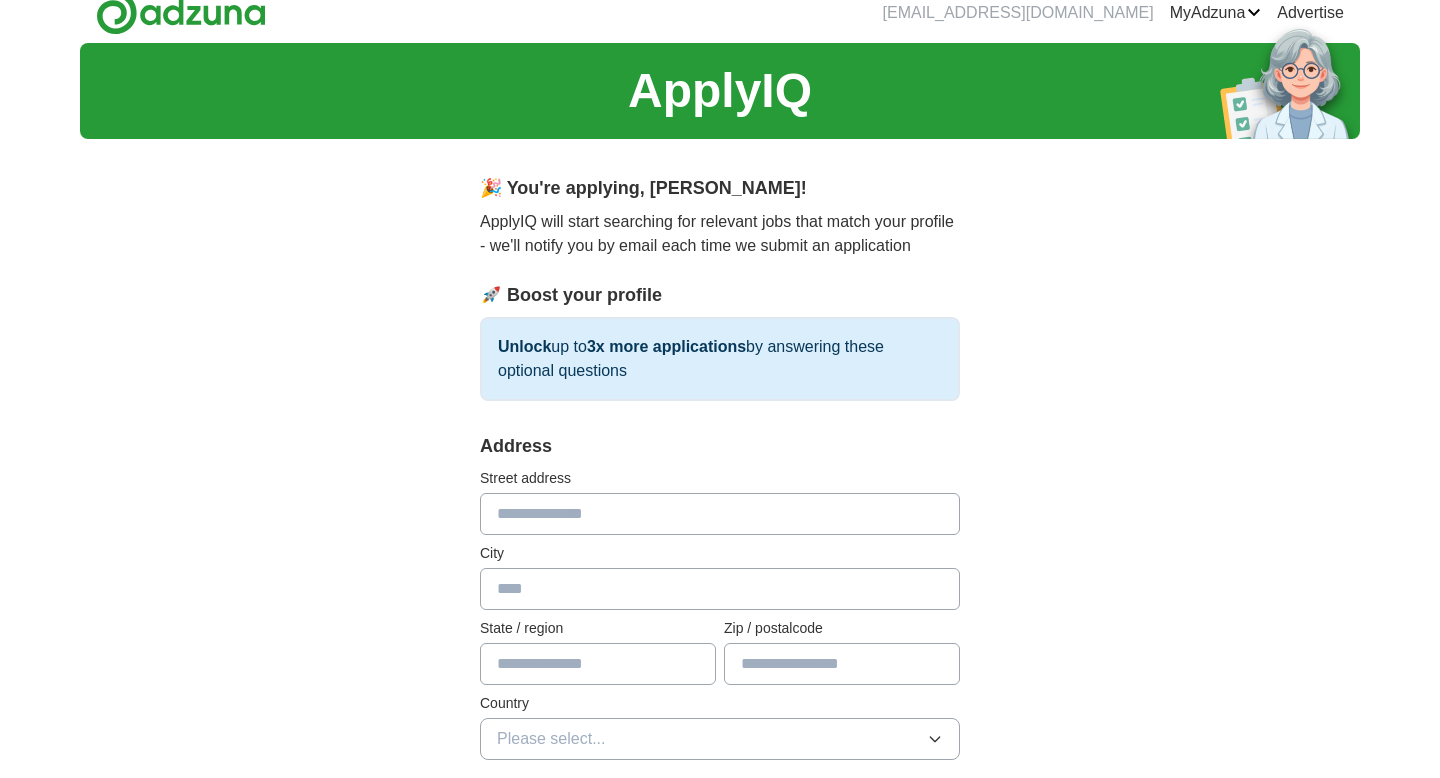 scroll, scrollTop: 0, scrollLeft: 0, axis: both 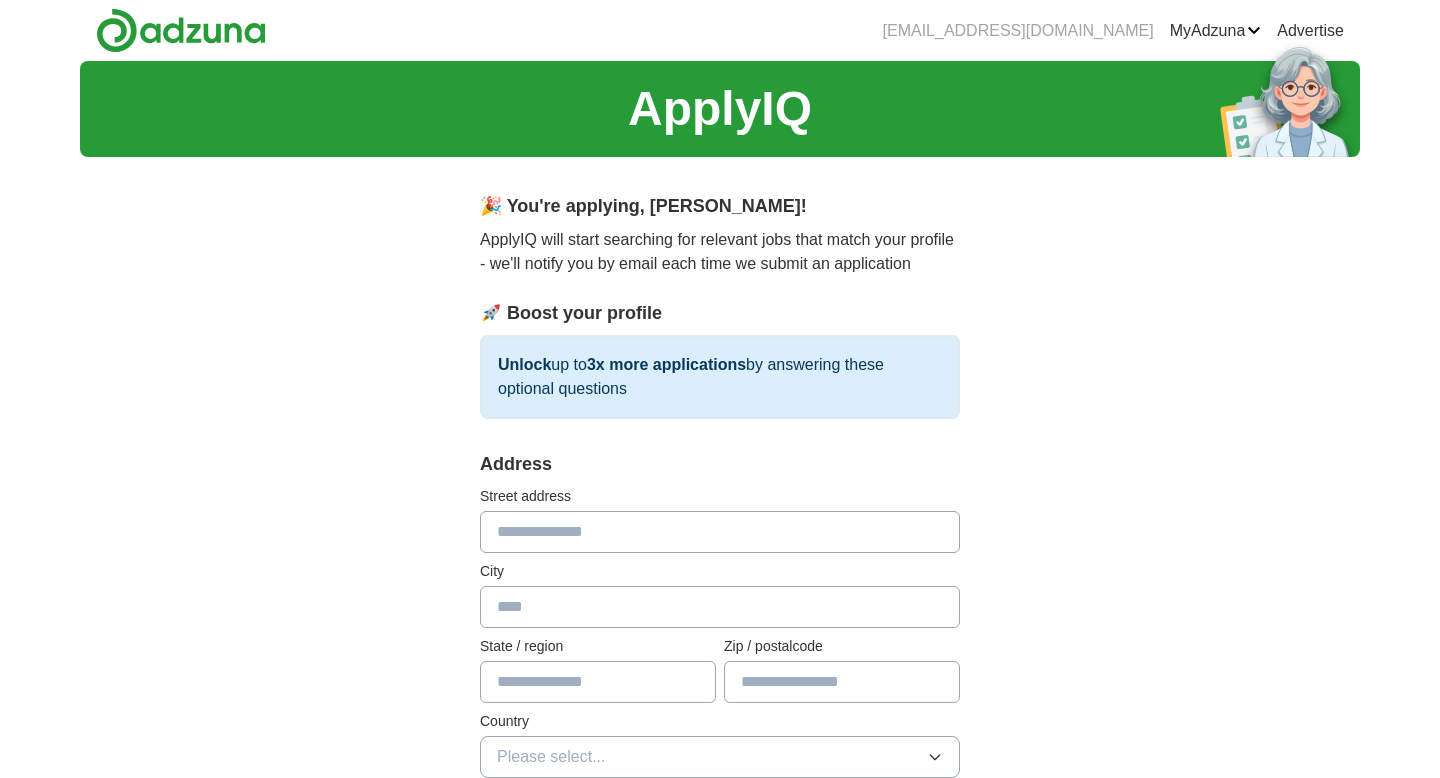 click at bounding box center (720, 532) 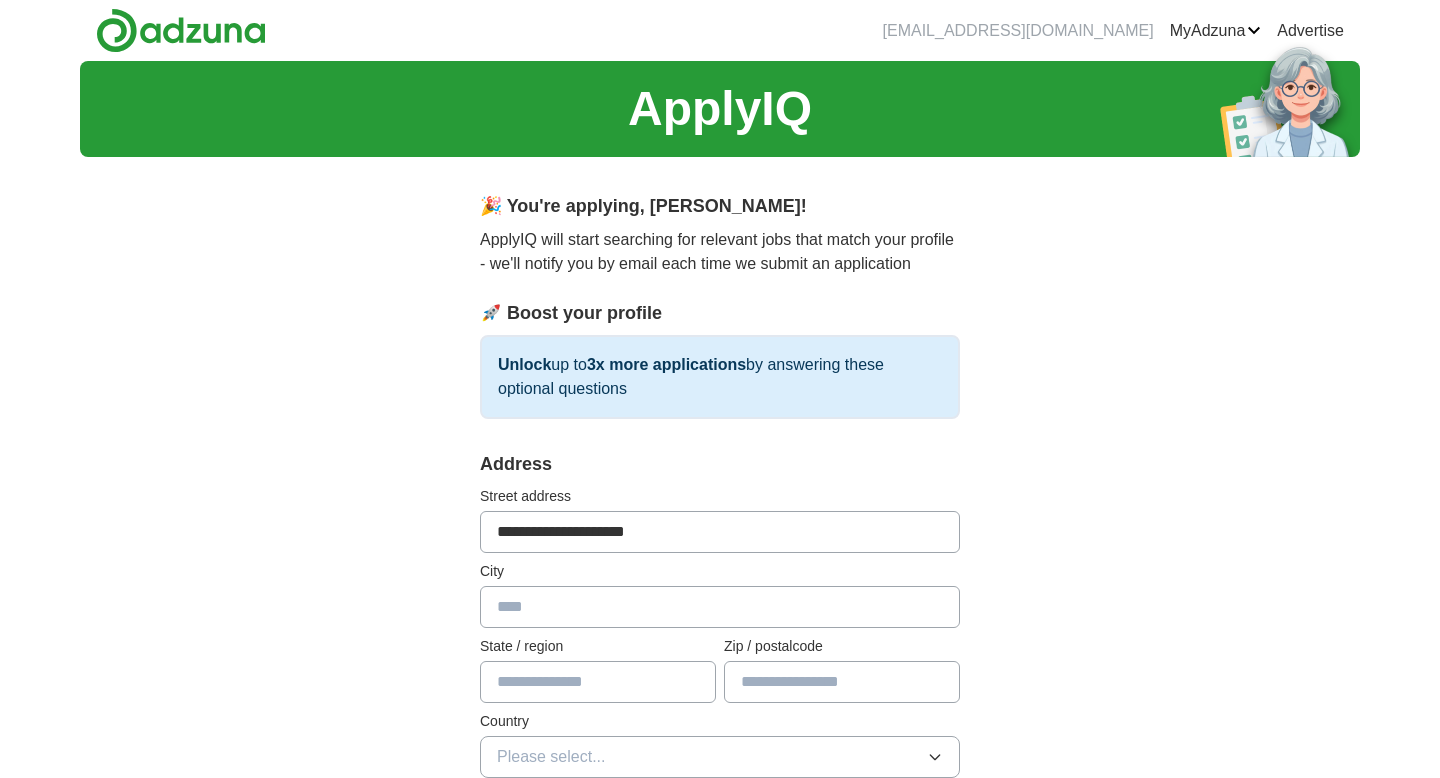 type on "**********" 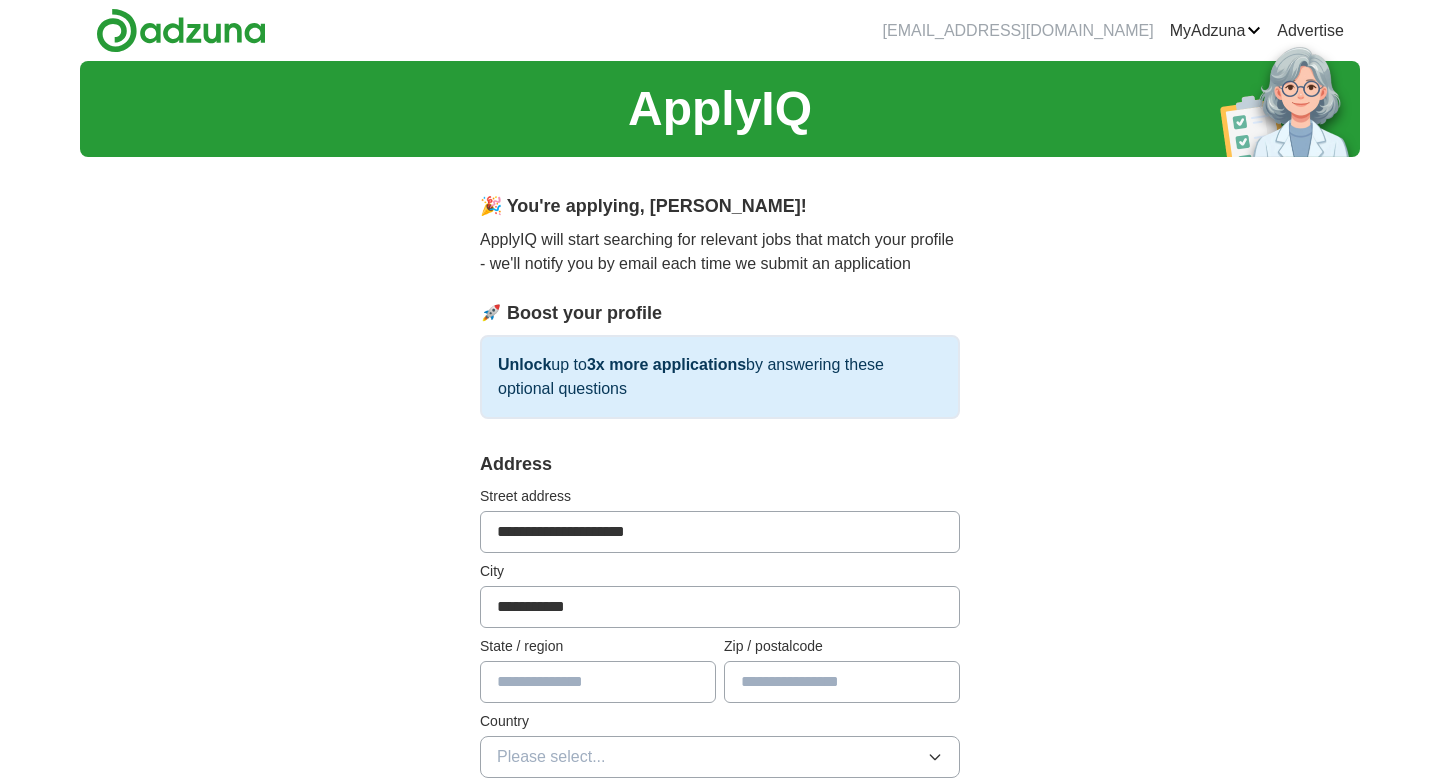type on "**********" 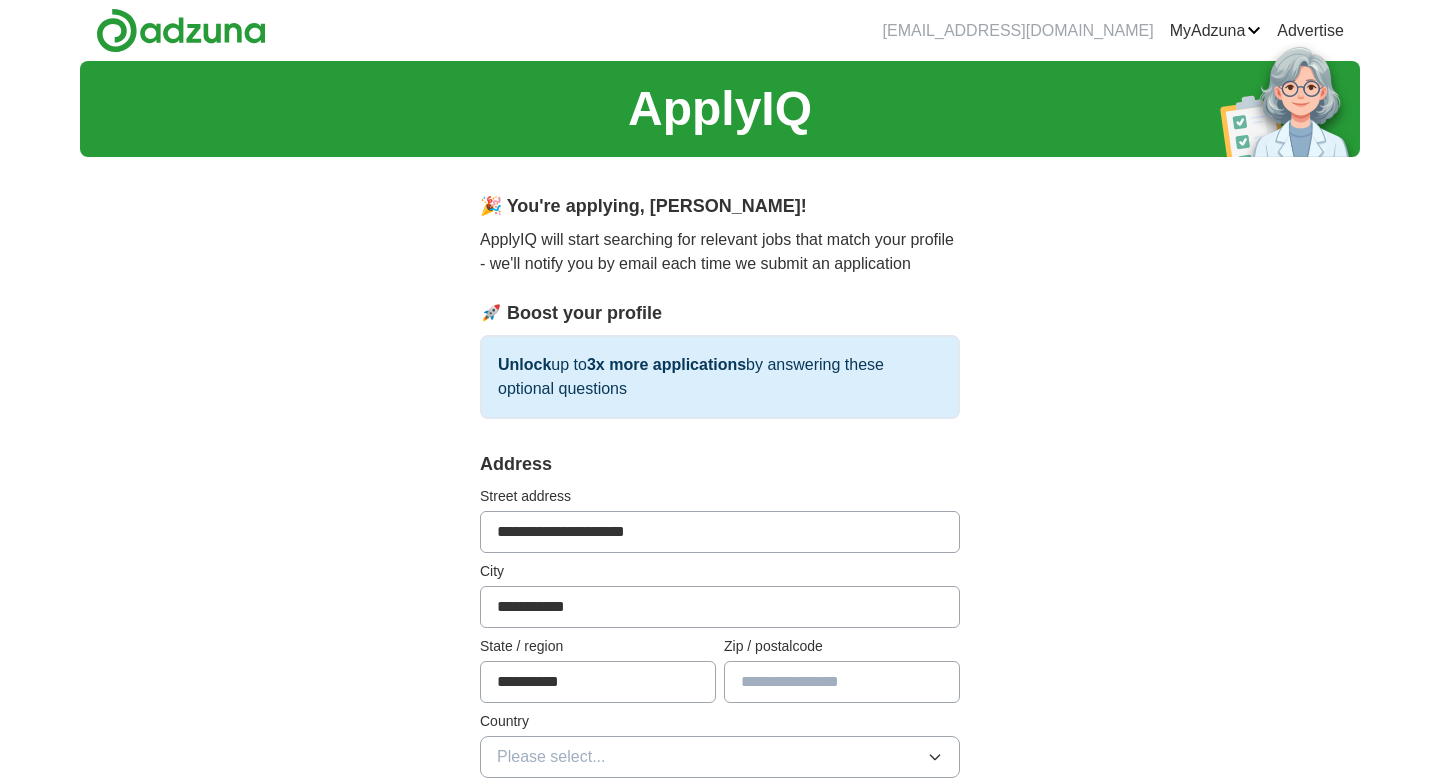 type on "*****" 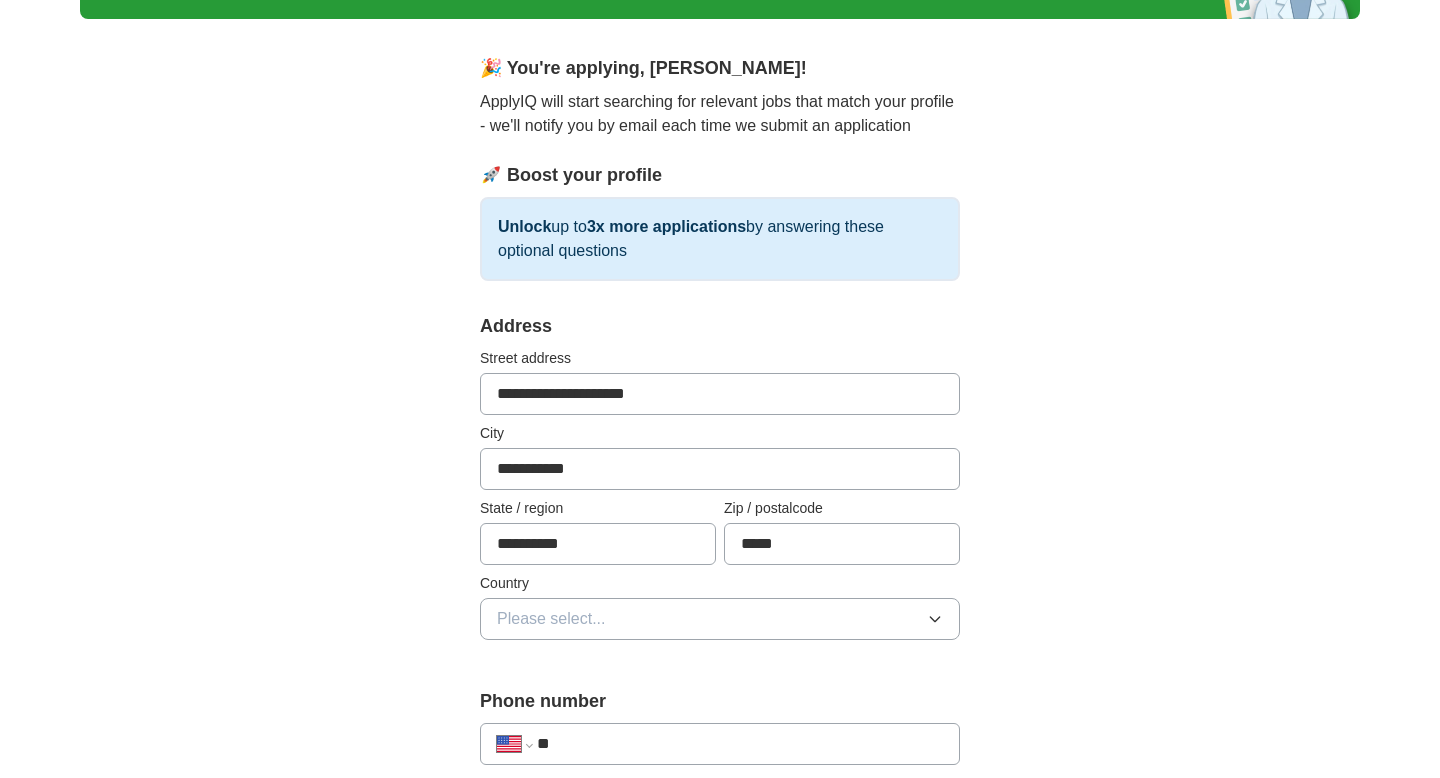 scroll, scrollTop: 140, scrollLeft: 0, axis: vertical 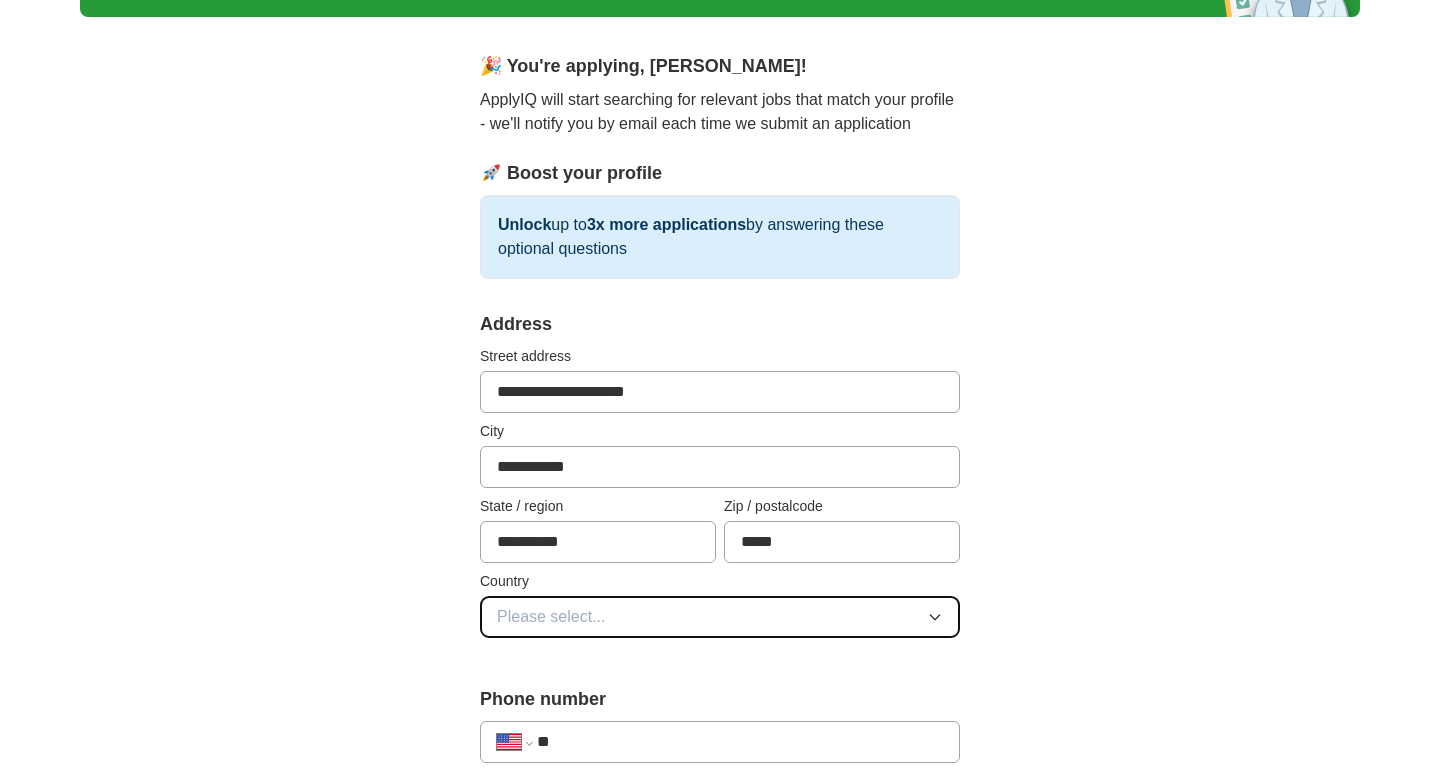 click on "Please select..." at bounding box center (720, 617) 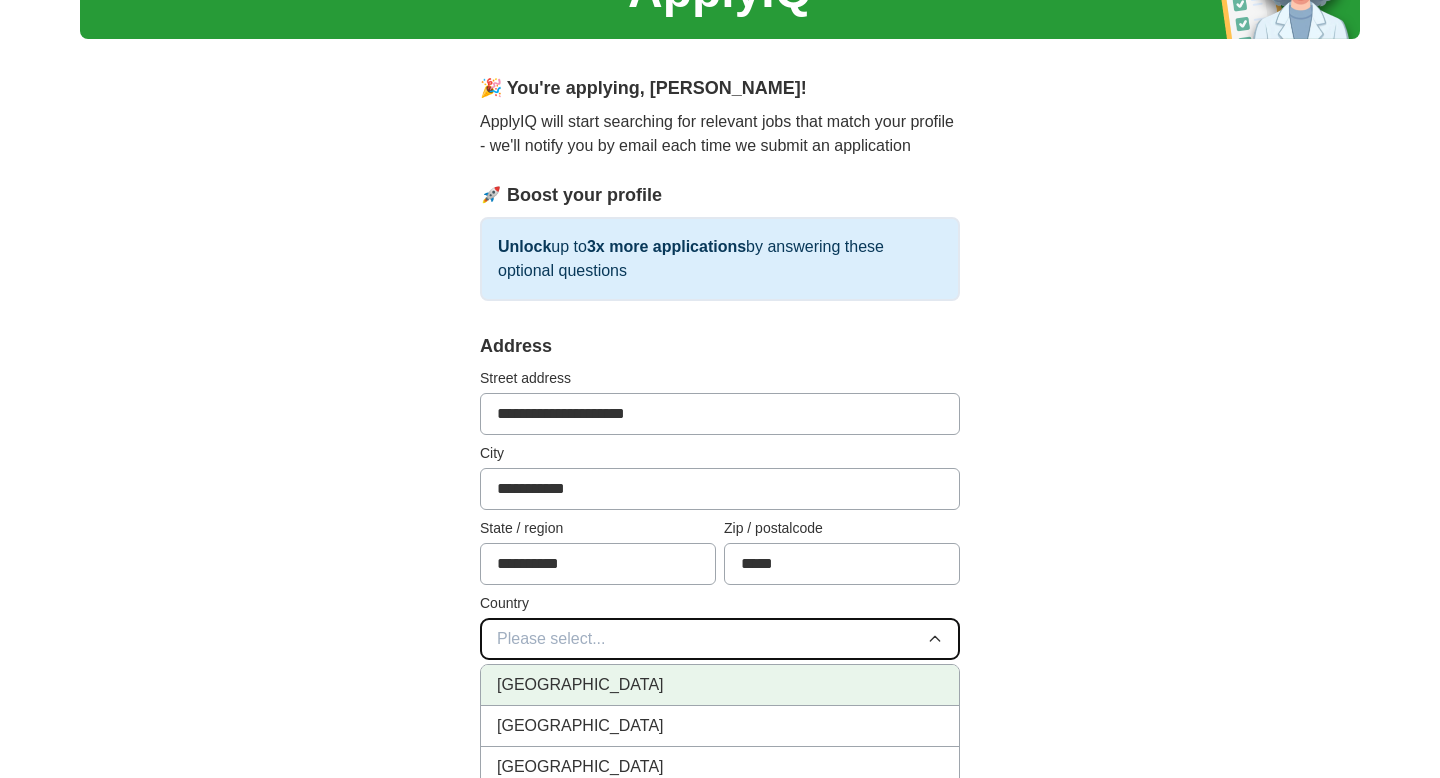 scroll, scrollTop: 111, scrollLeft: 0, axis: vertical 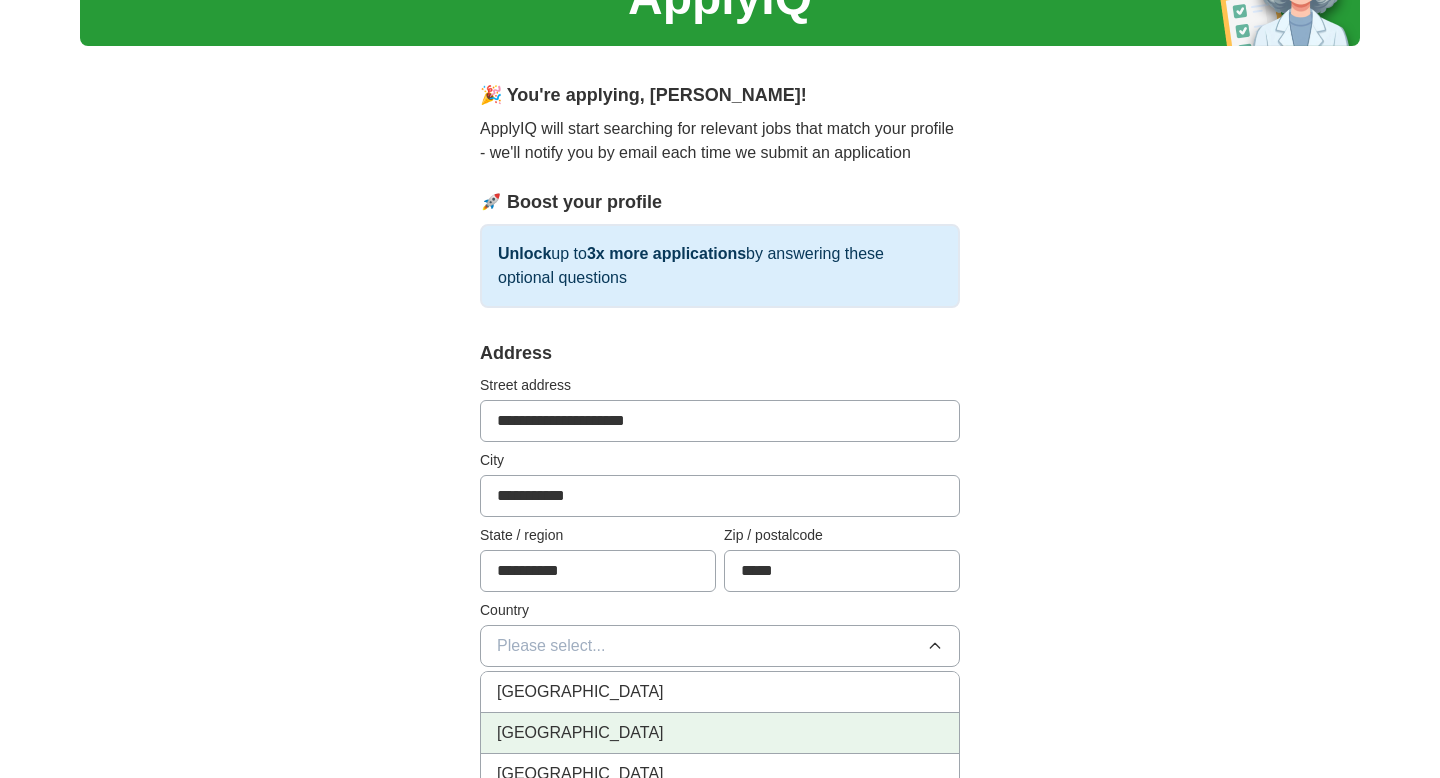 click on "[GEOGRAPHIC_DATA]" at bounding box center [580, 733] 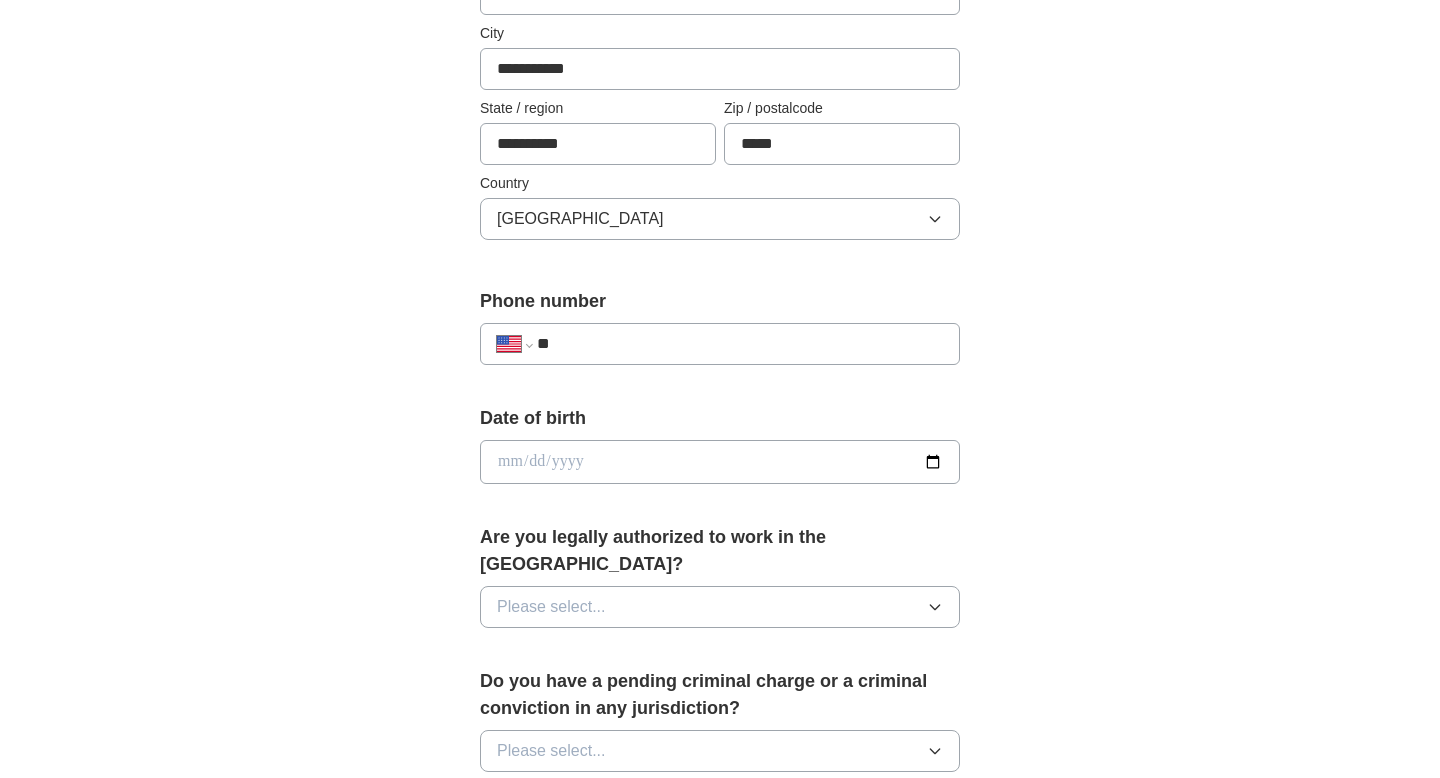 scroll, scrollTop: 571, scrollLeft: 0, axis: vertical 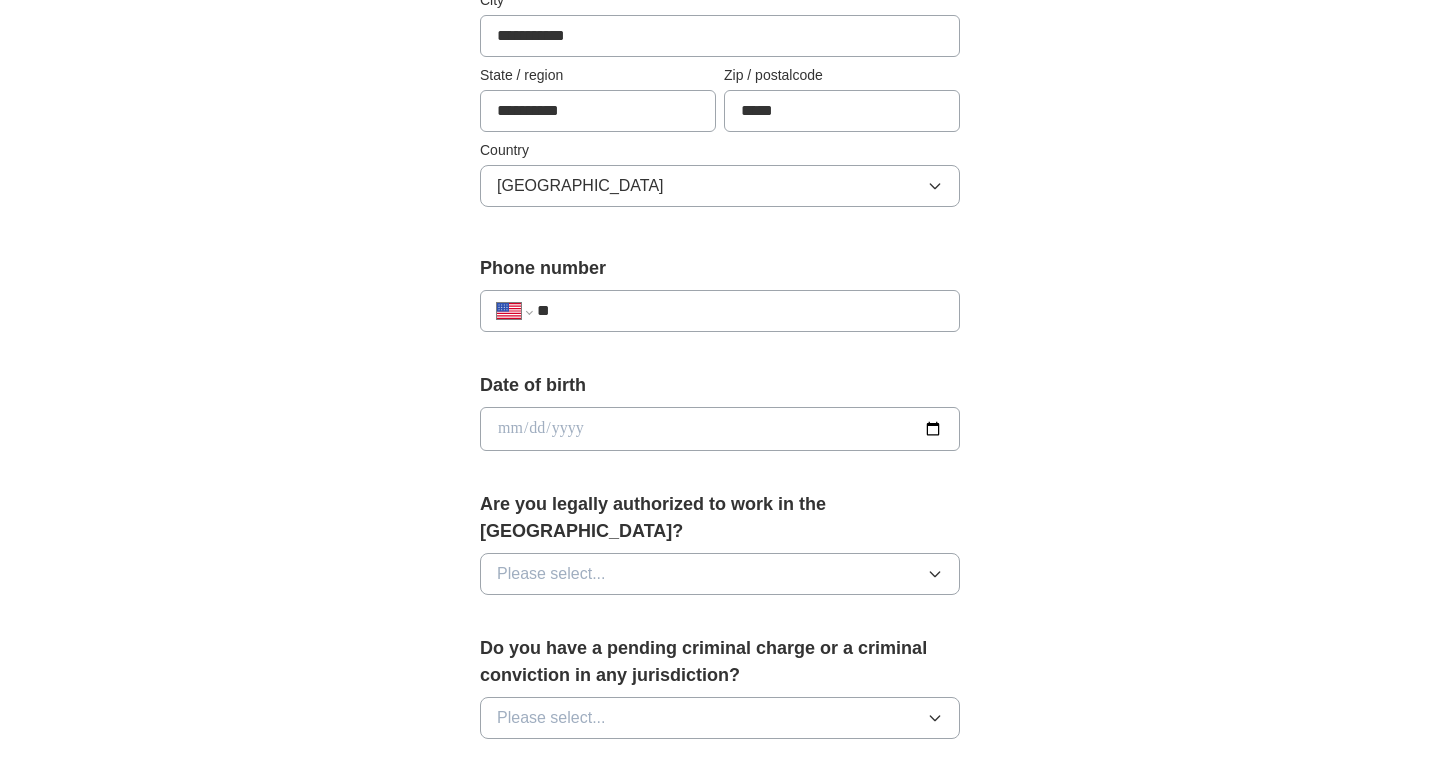 click on "**" at bounding box center [740, 311] 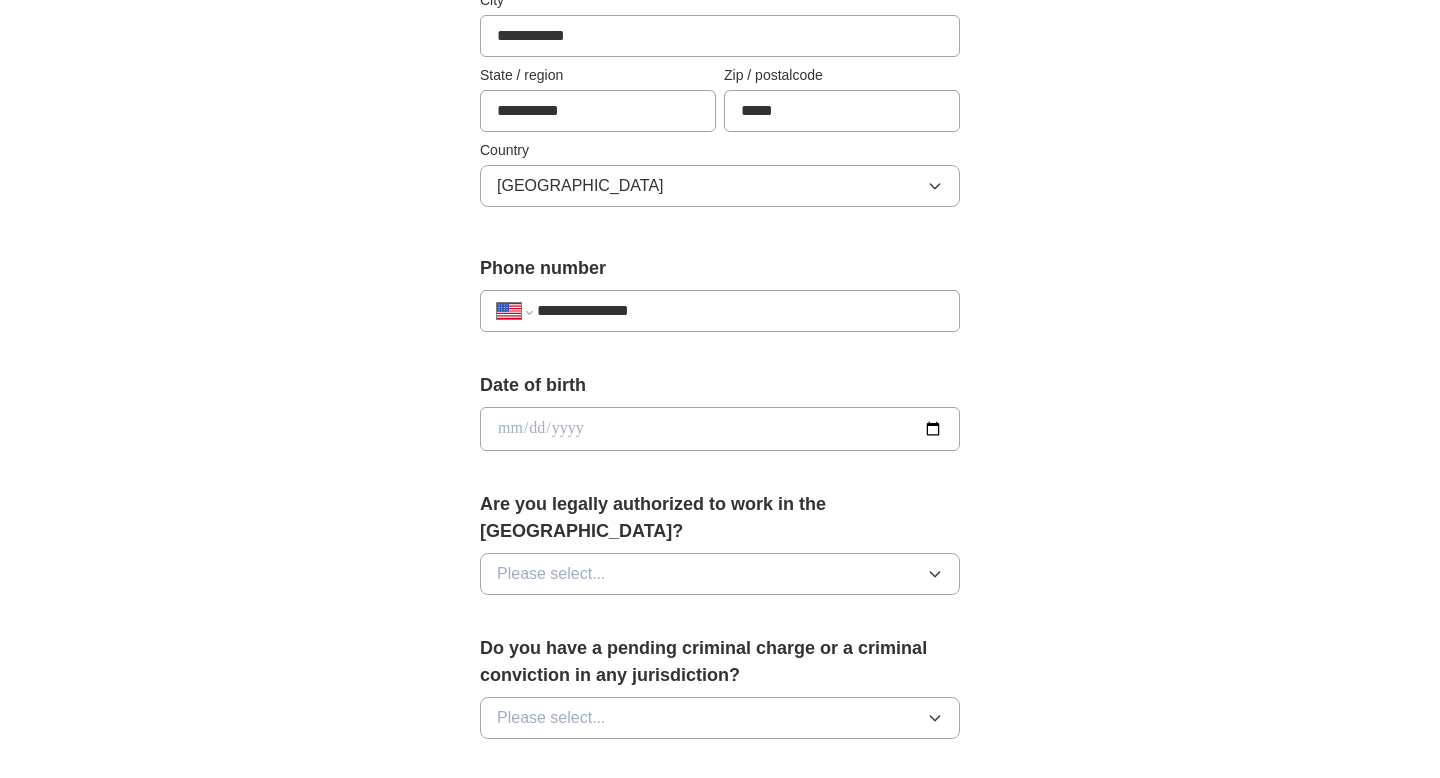 type on "**********" 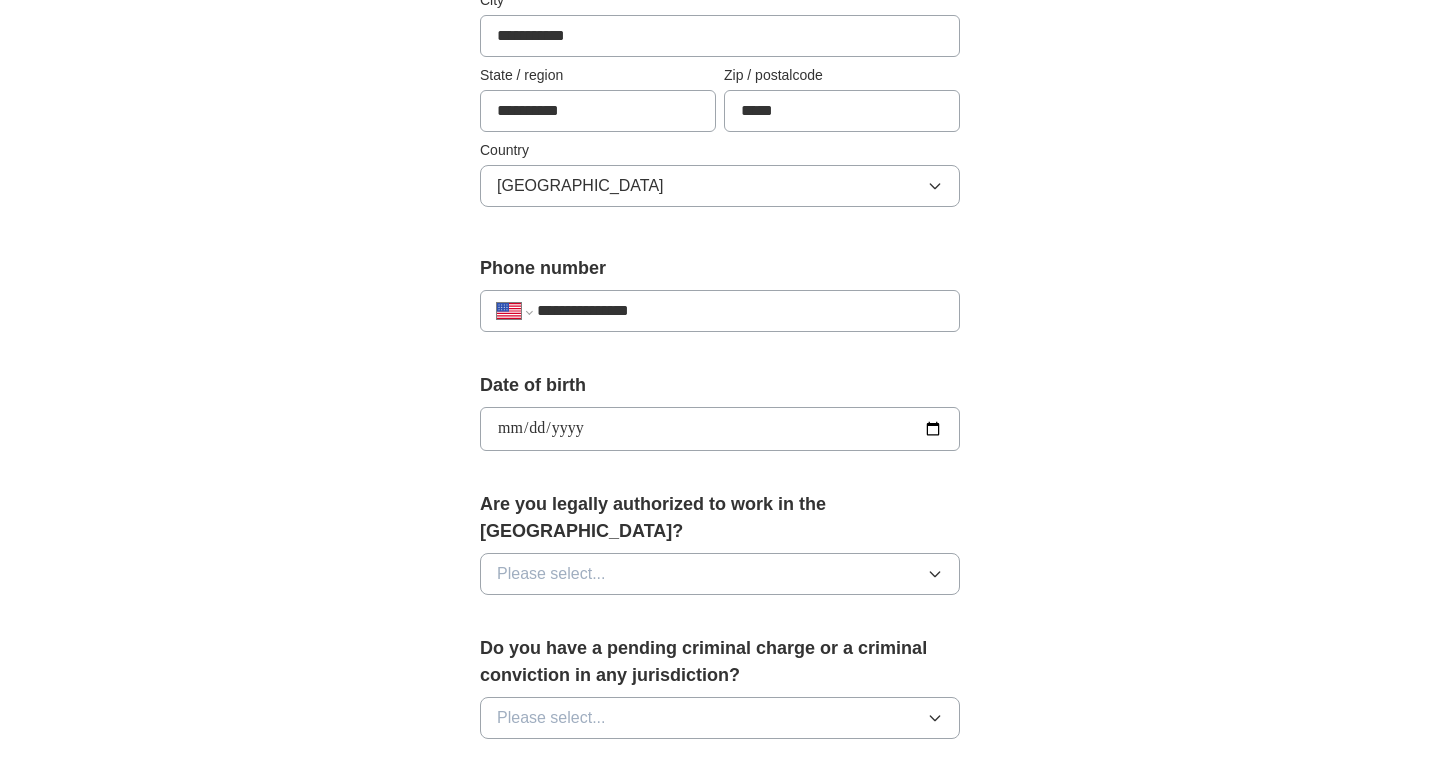 type on "**********" 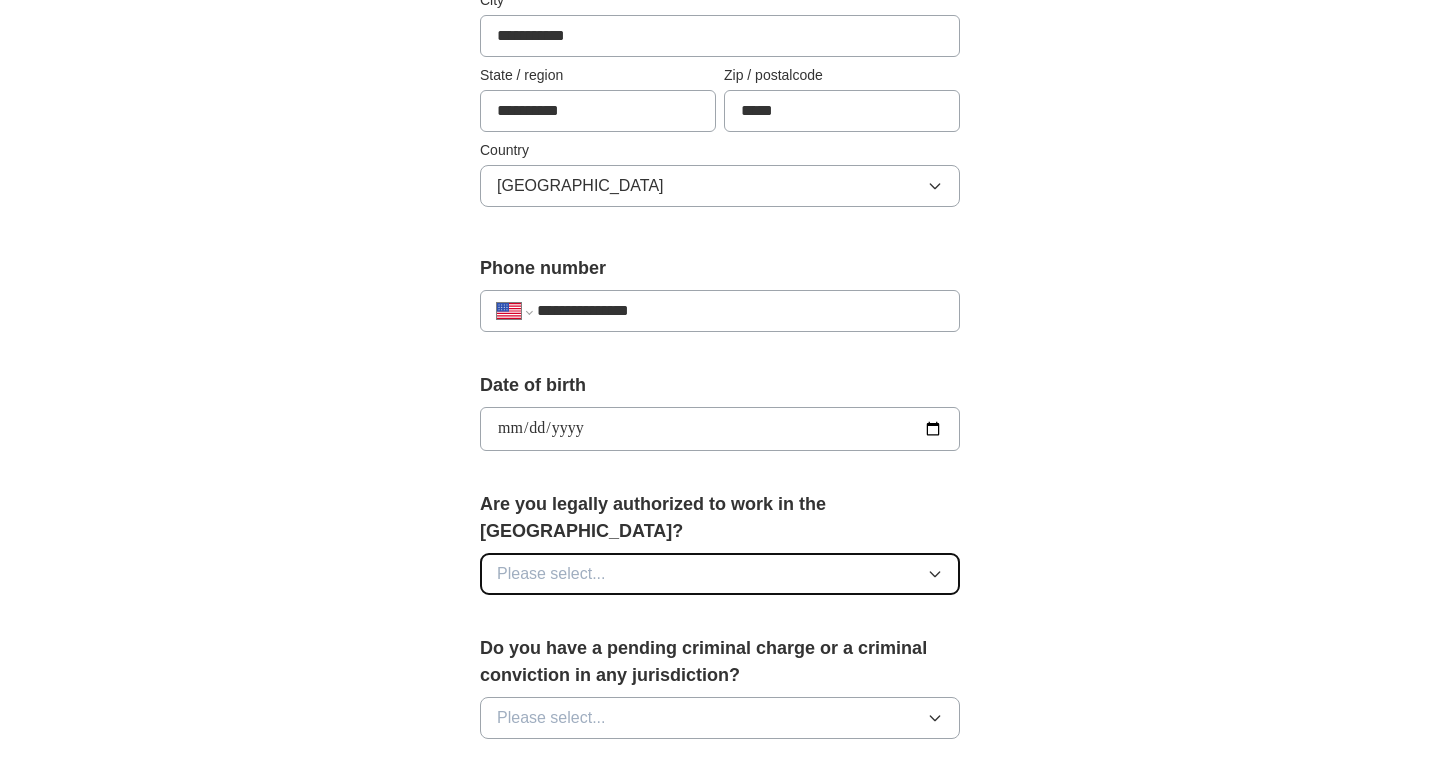 click on "Please select..." at bounding box center (720, 574) 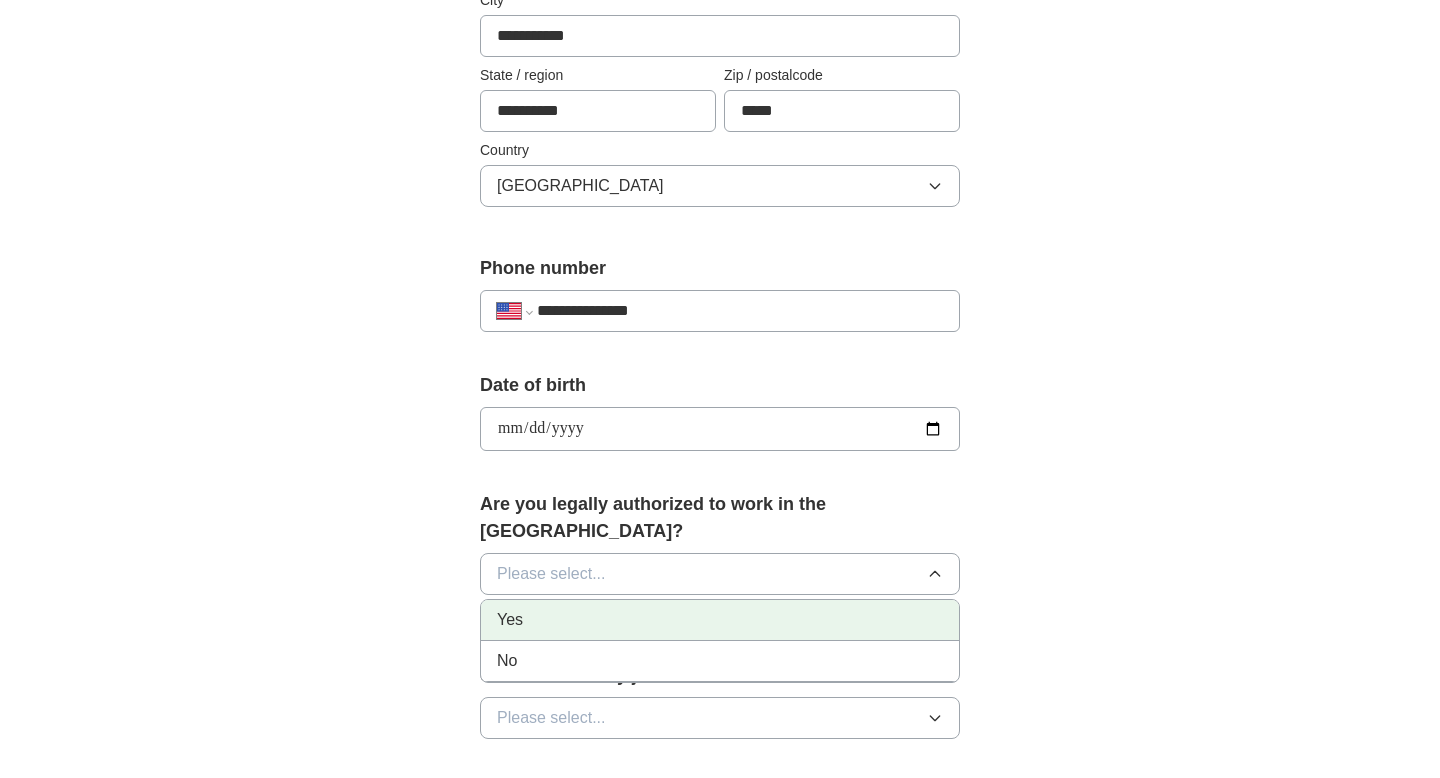 click on "Yes" at bounding box center [720, 620] 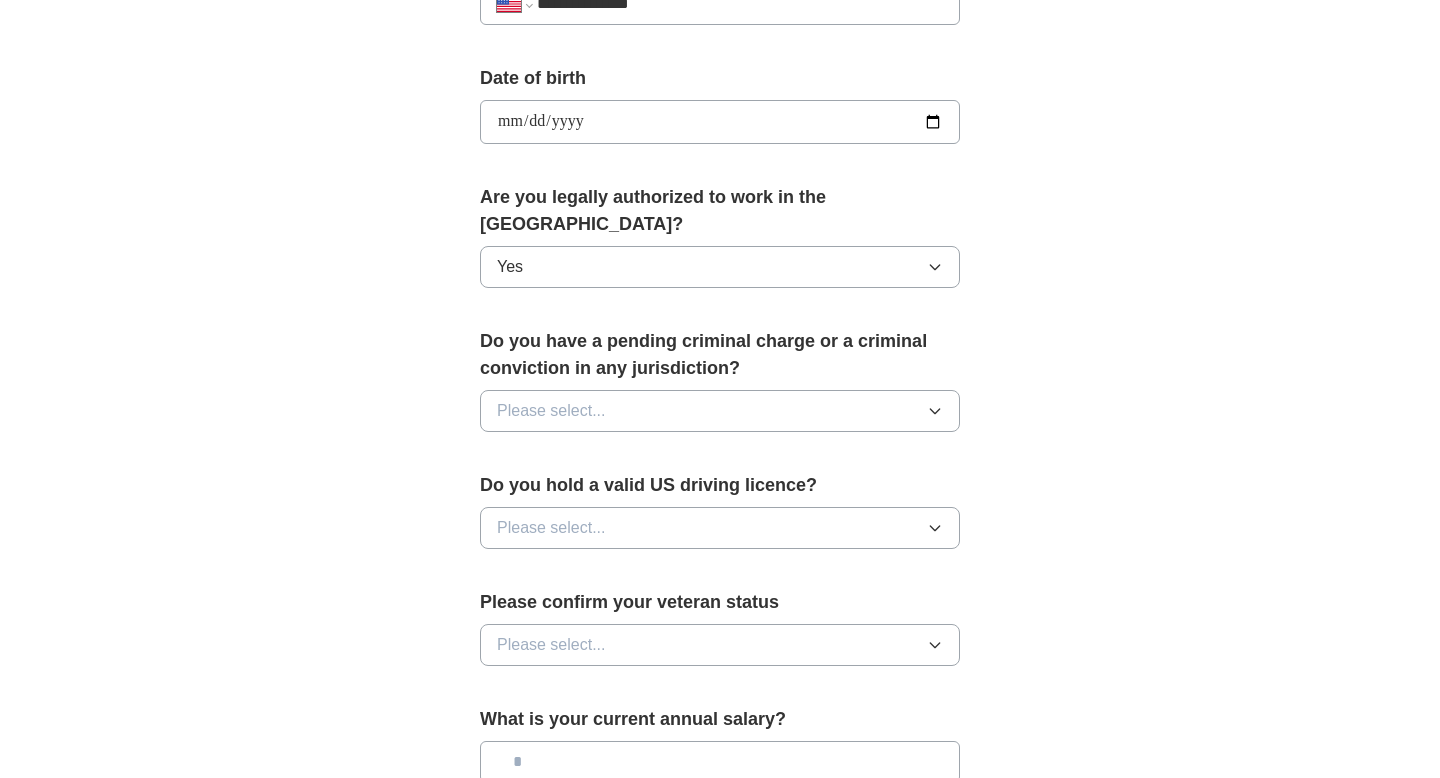 scroll, scrollTop: 881, scrollLeft: 0, axis: vertical 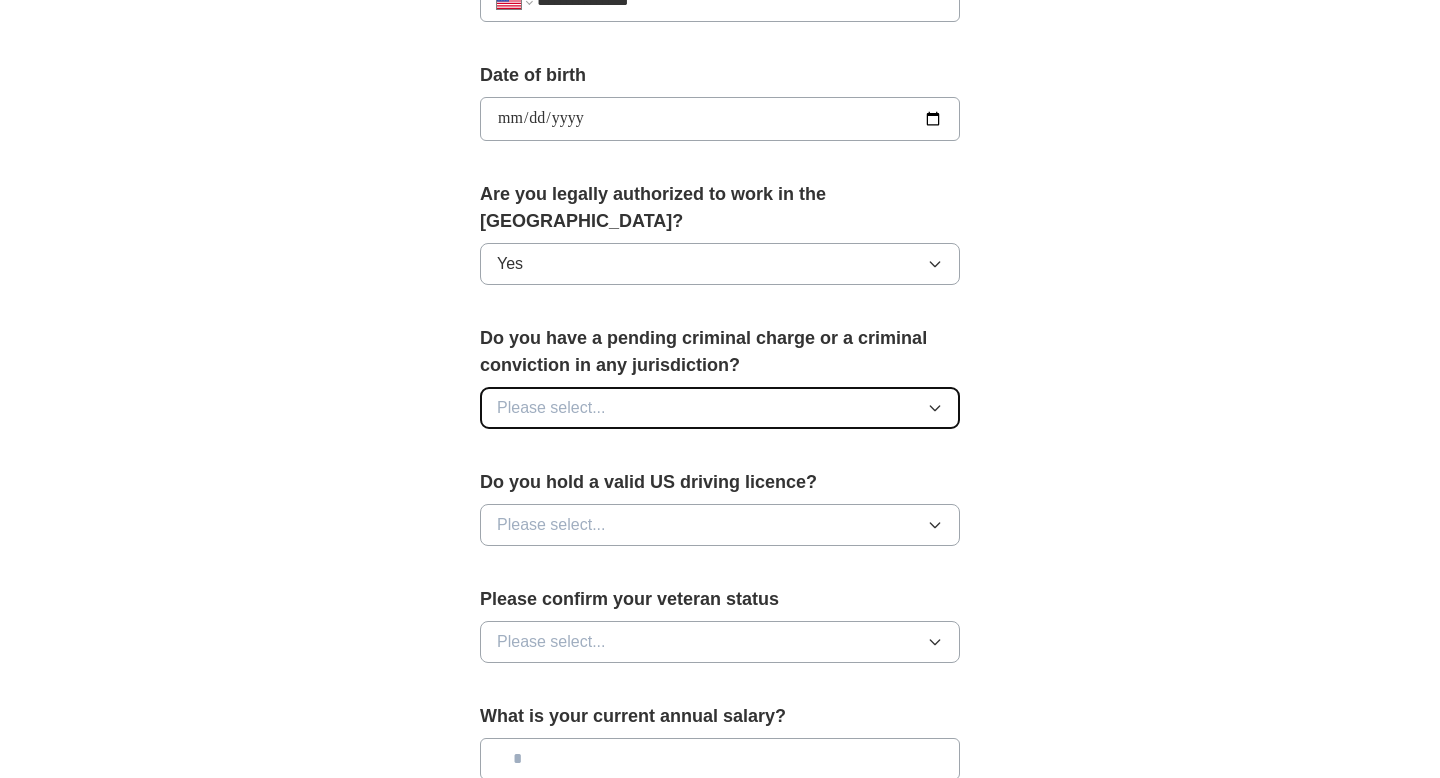 click on "Please select..." at bounding box center (551, 408) 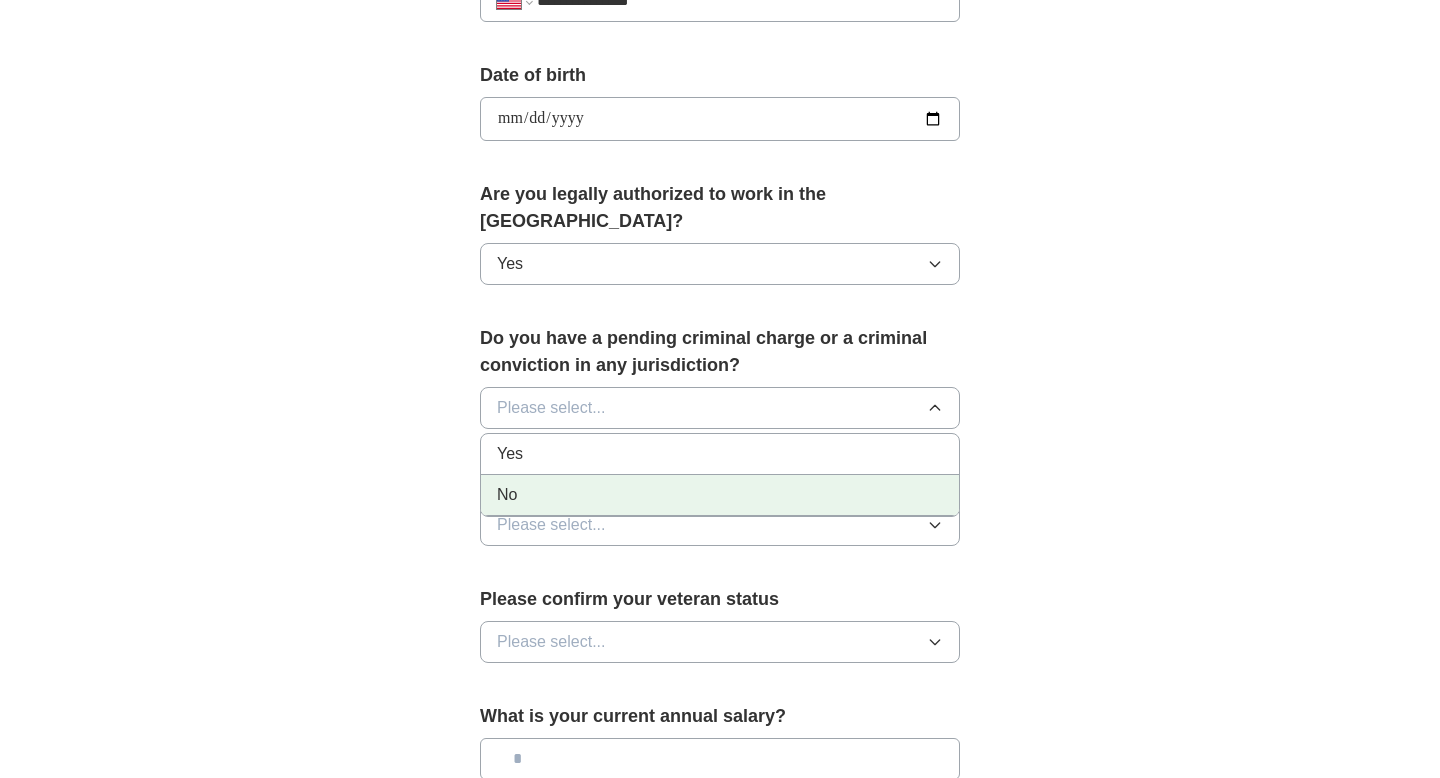 click on "No" at bounding box center [720, 495] 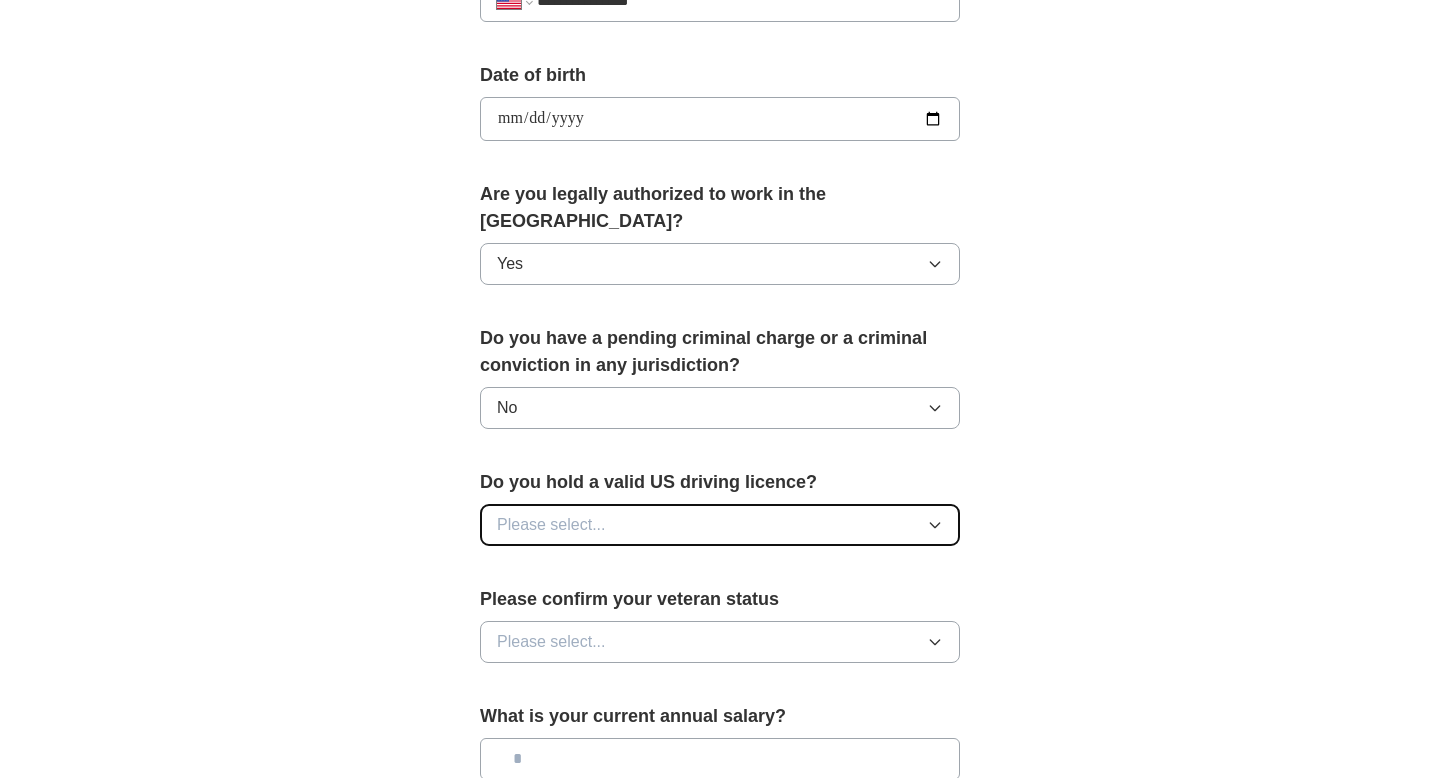 click on "Please select..." at bounding box center (551, 525) 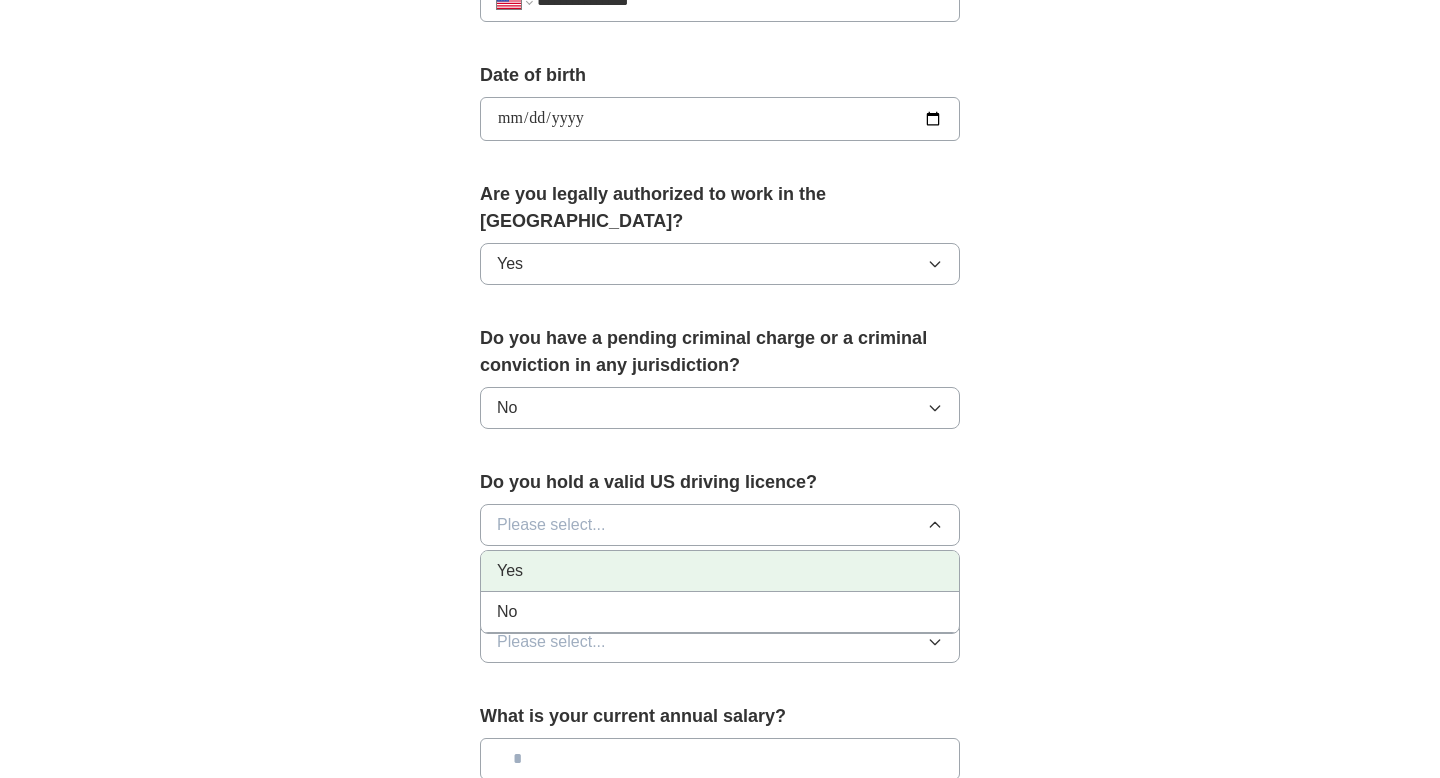 click on "Yes" at bounding box center [720, 571] 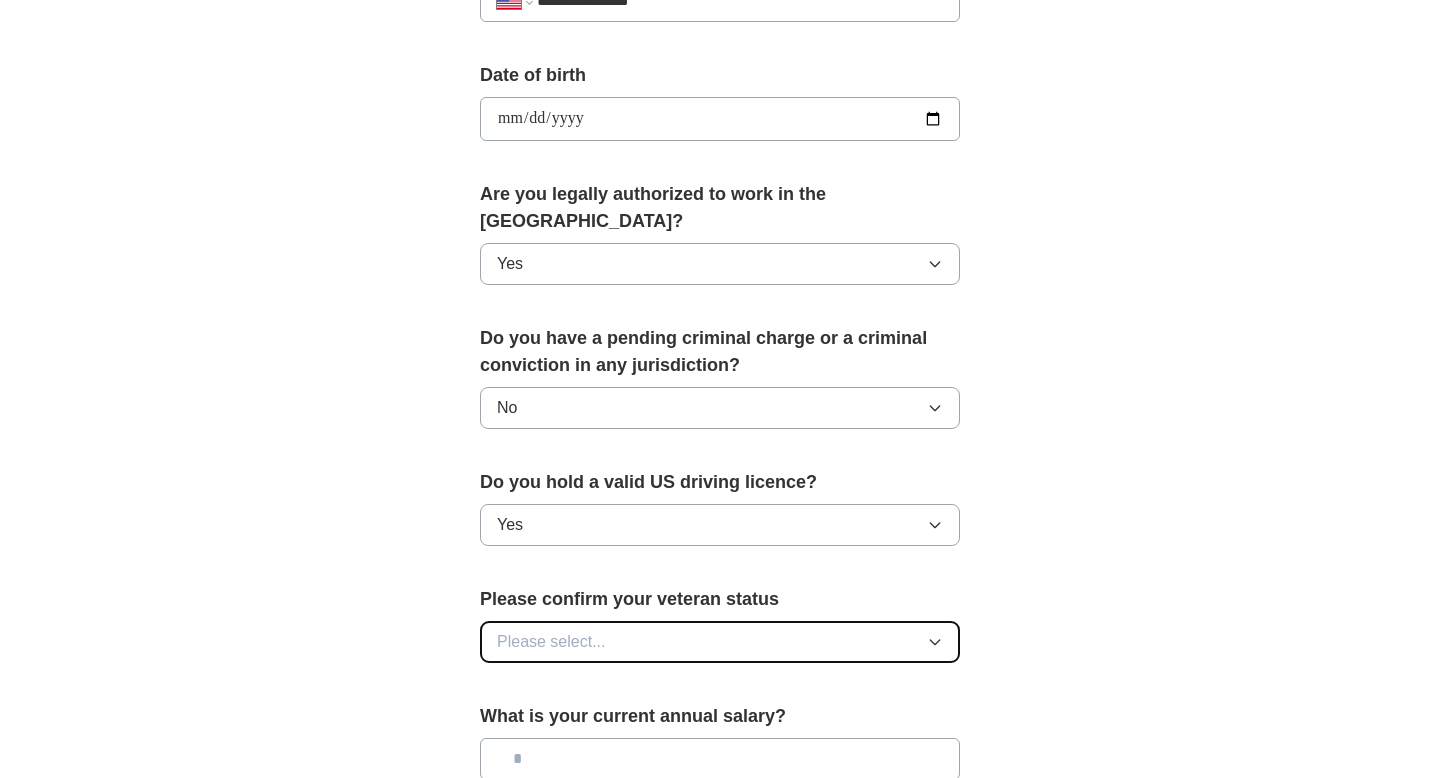 click on "Please select..." at bounding box center [551, 642] 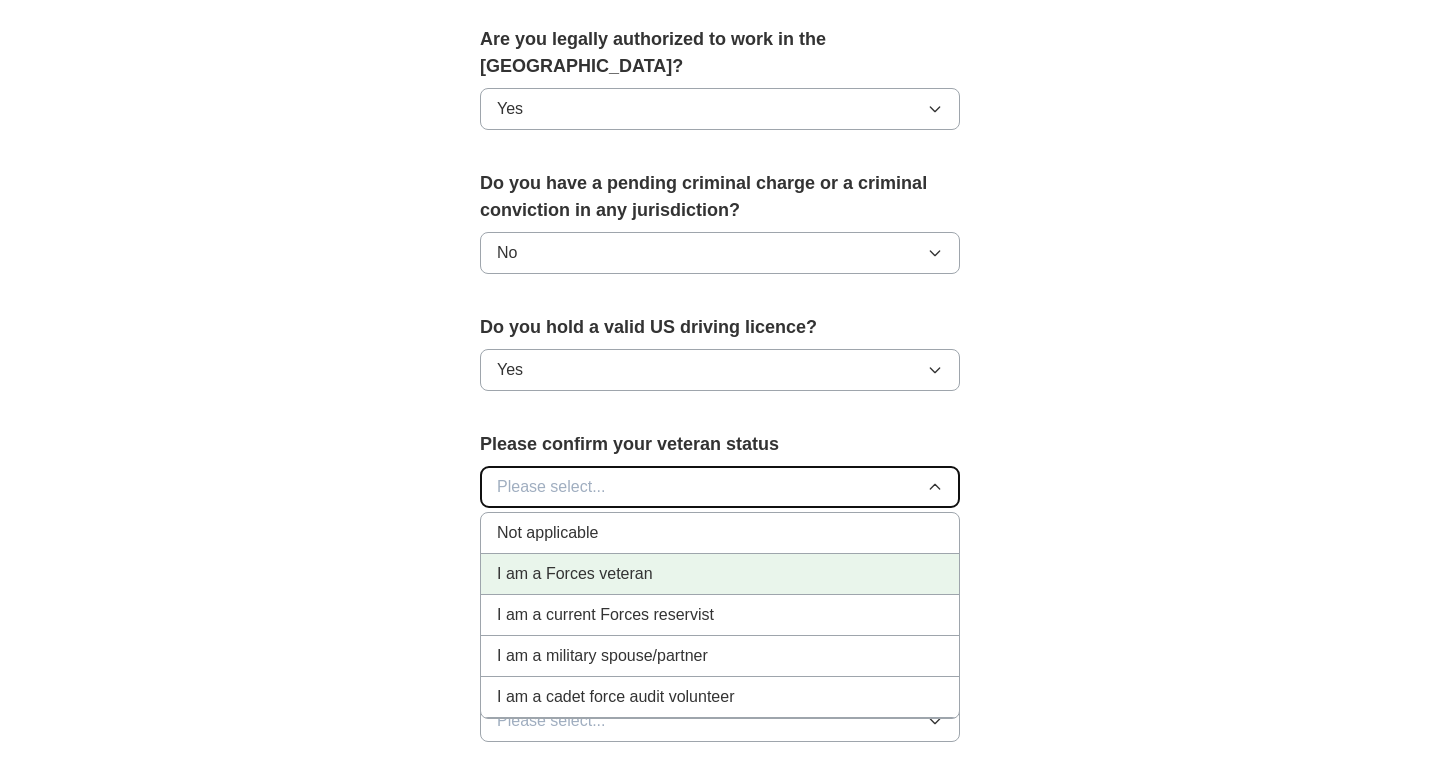 scroll, scrollTop: 1067, scrollLeft: 0, axis: vertical 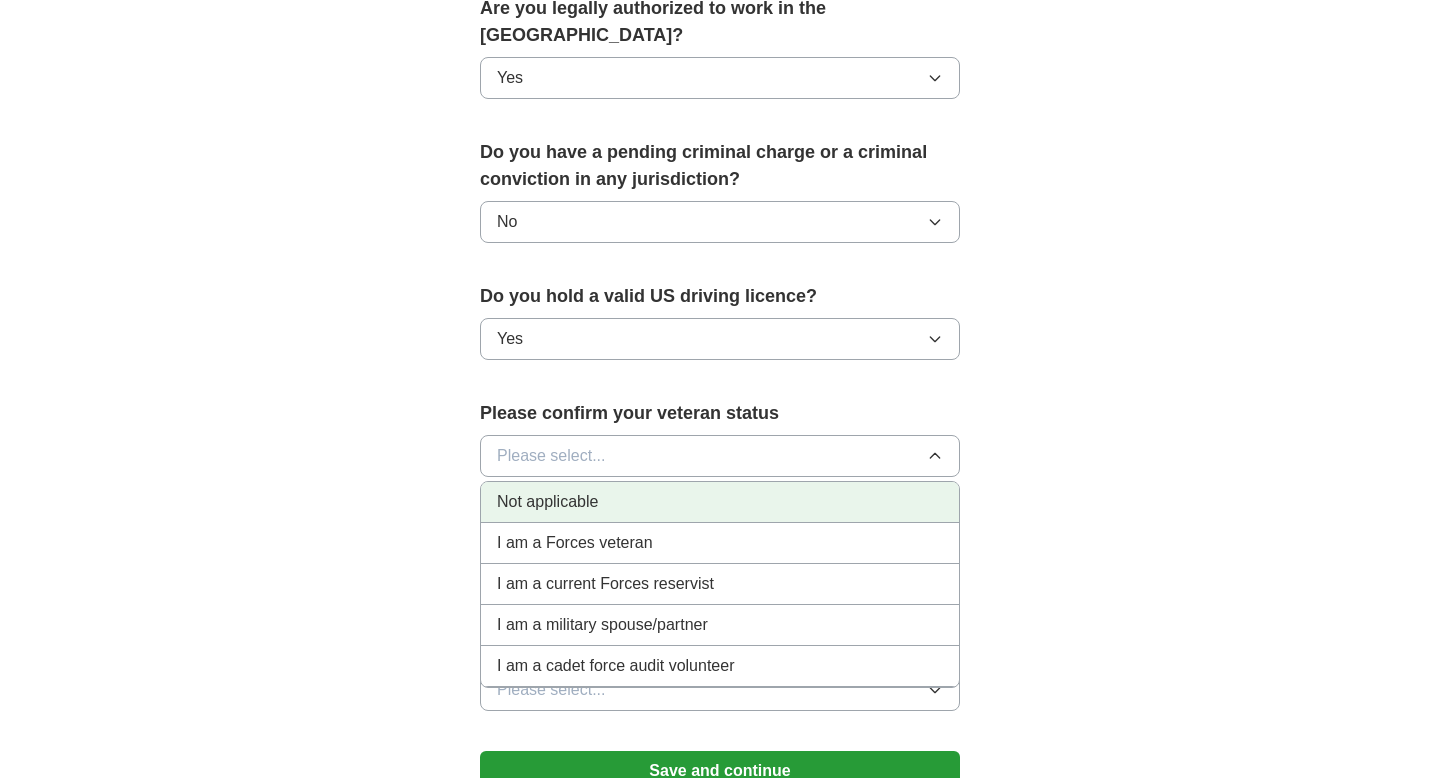 click on "Not applicable" at bounding box center (547, 502) 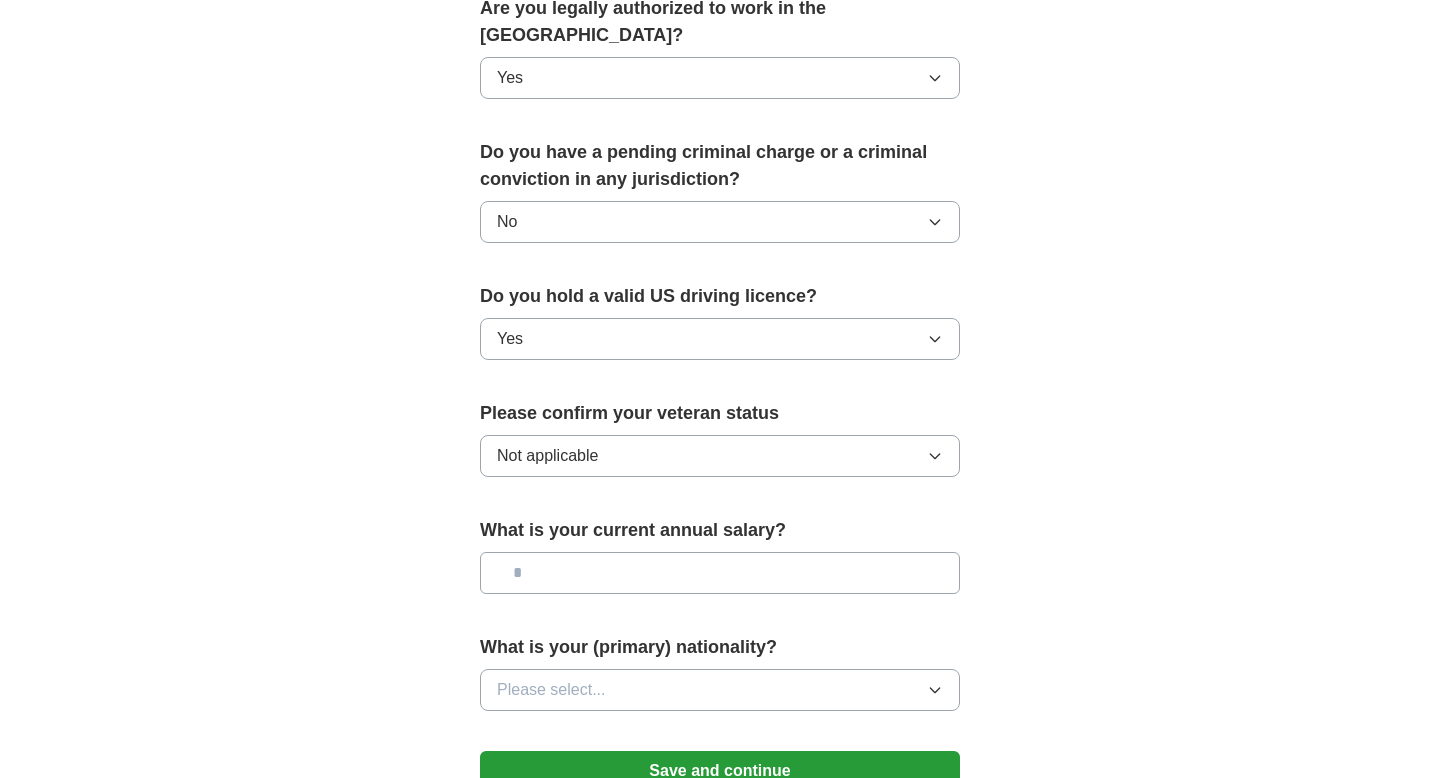 click at bounding box center (720, 573) 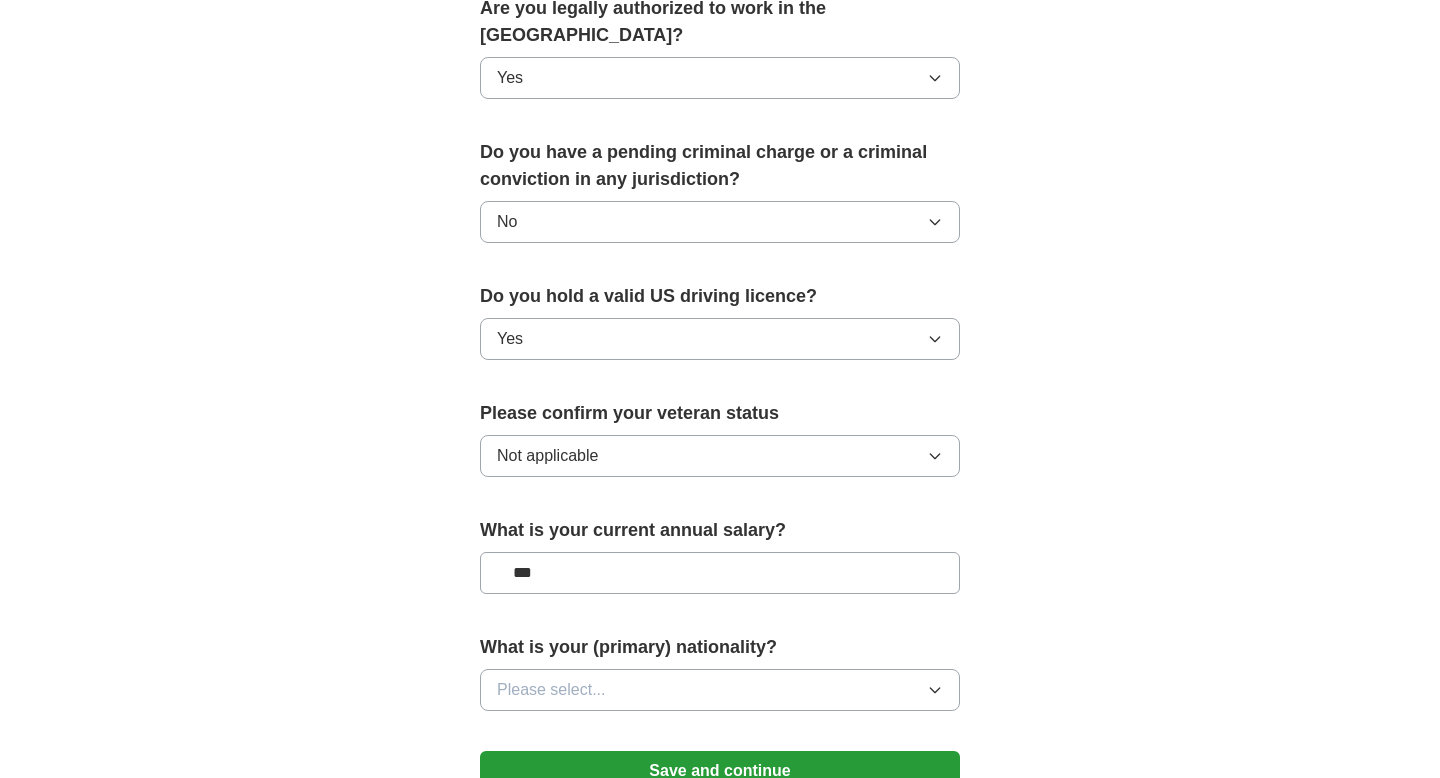 type on "**" 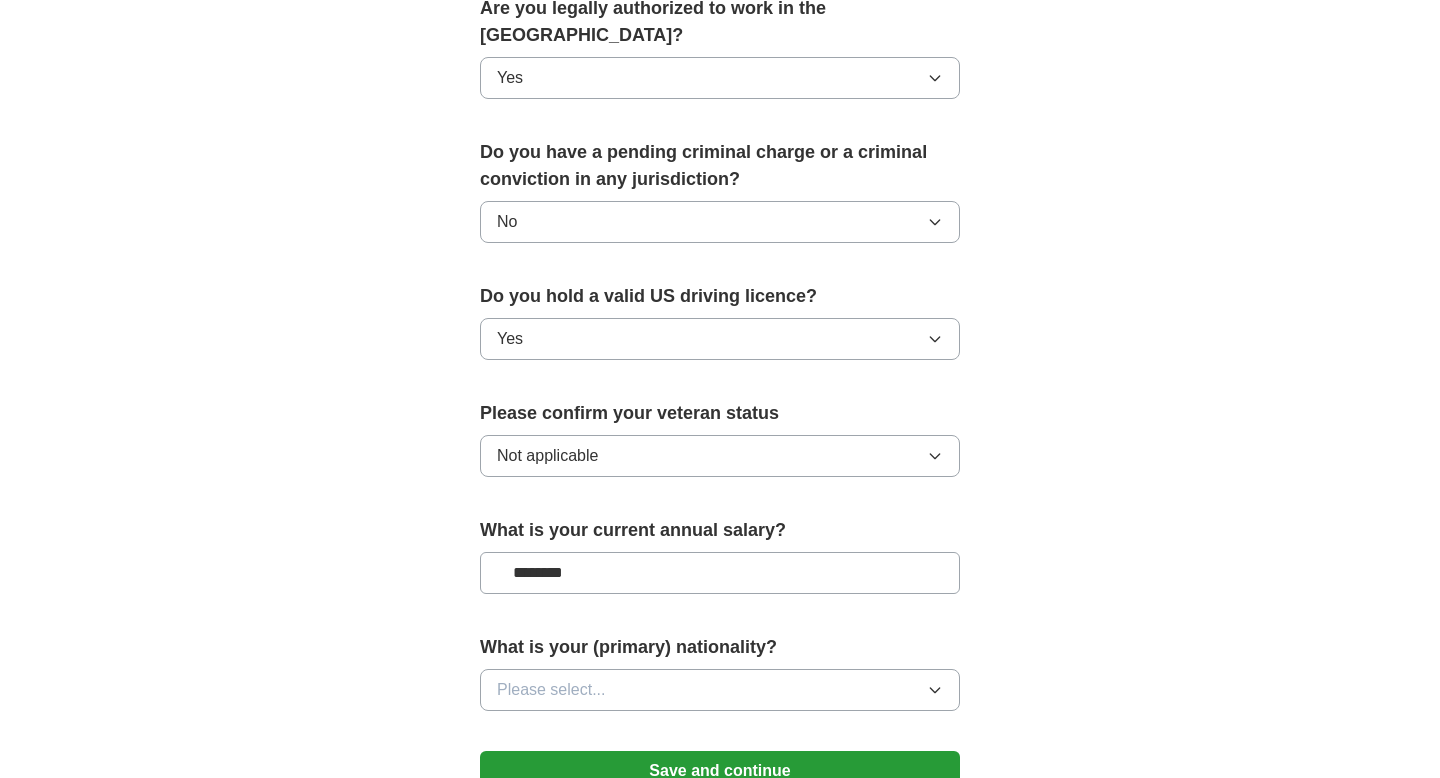 type on "********" 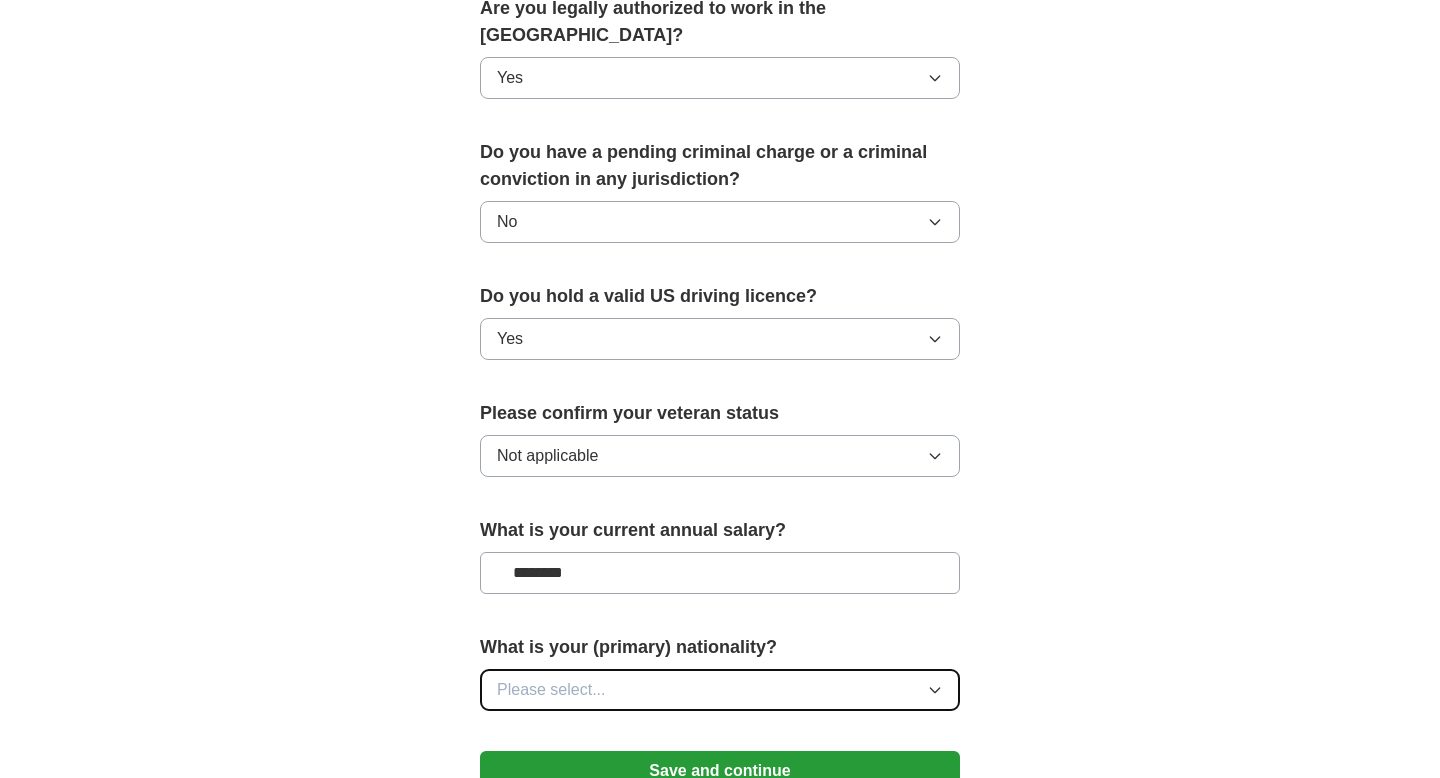 click on "Please select..." at bounding box center (551, 690) 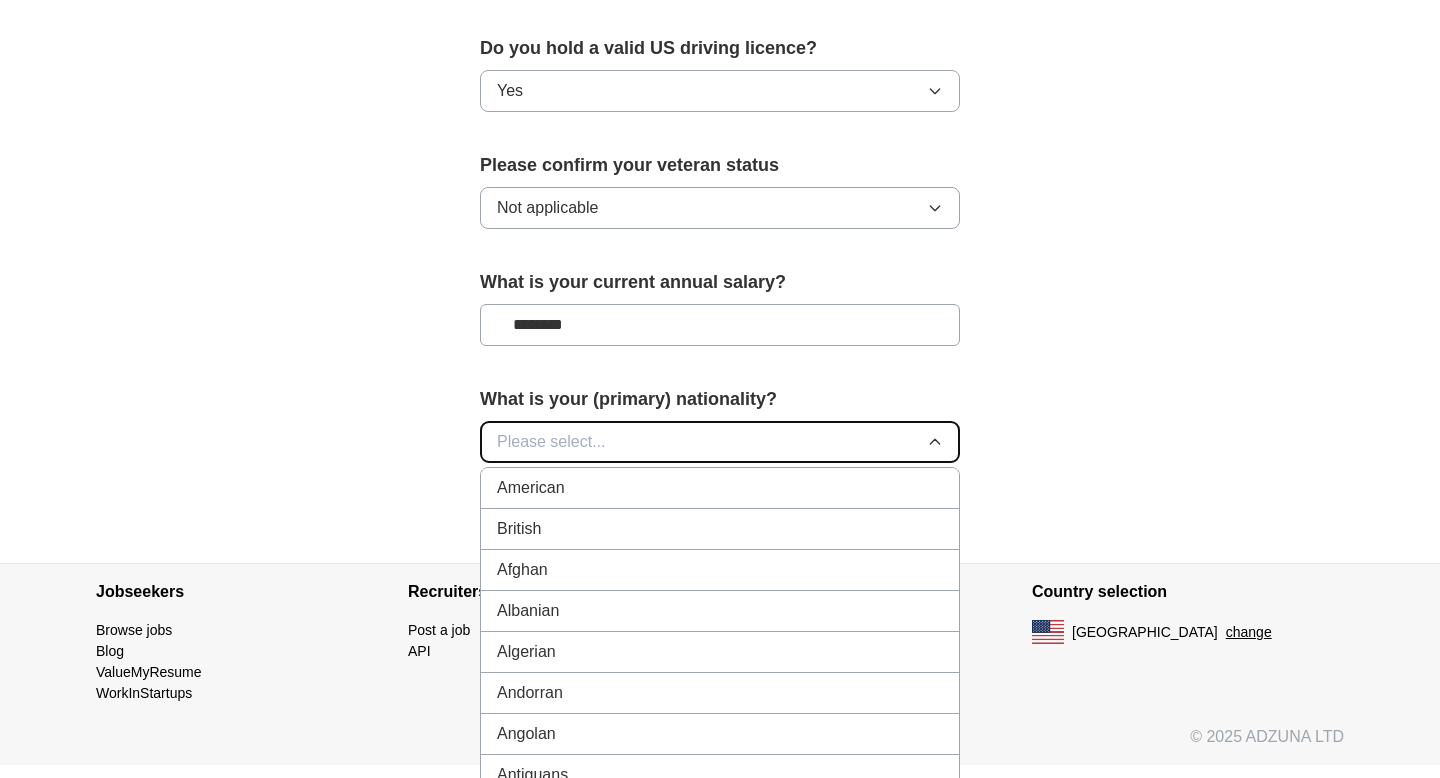scroll, scrollTop: 1318, scrollLeft: 0, axis: vertical 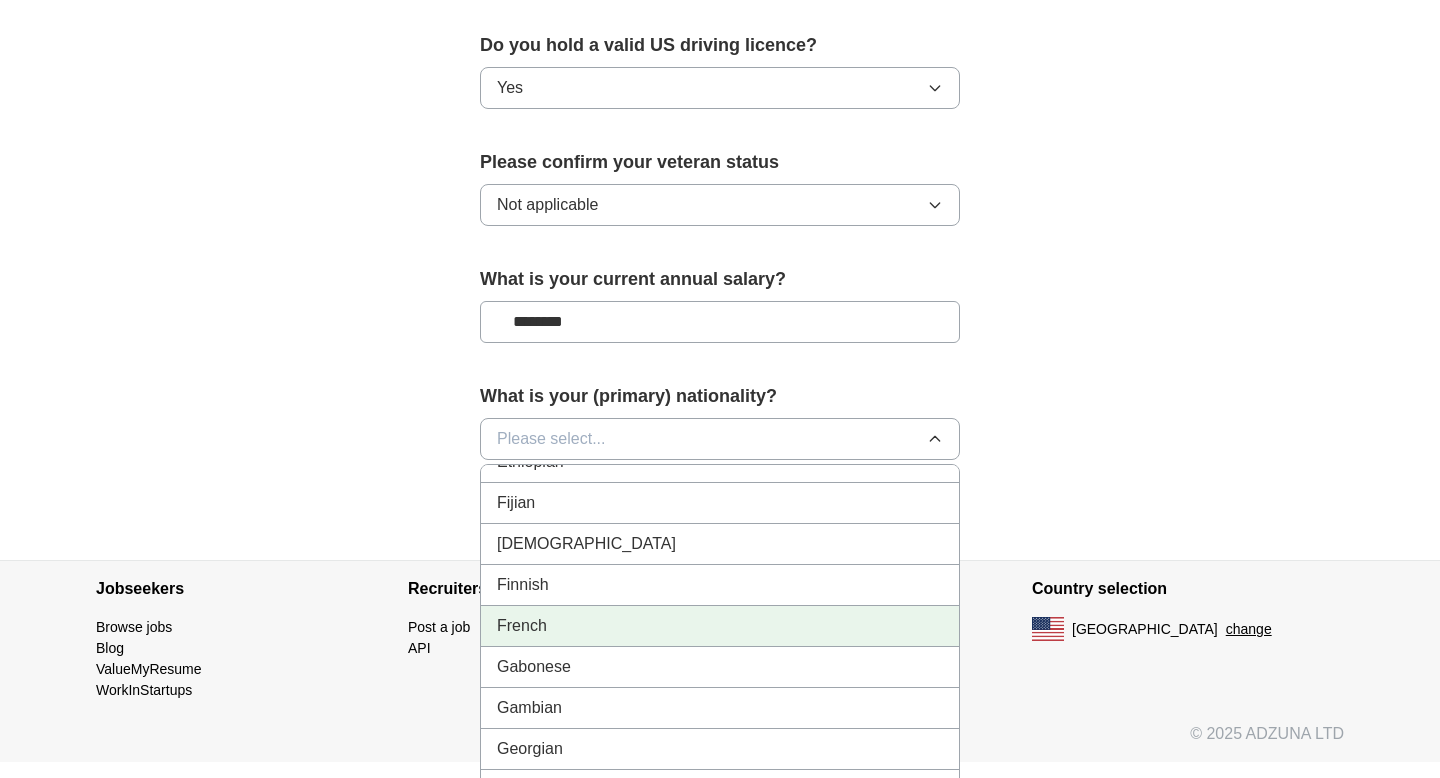 click on "French" at bounding box center (522, 626) 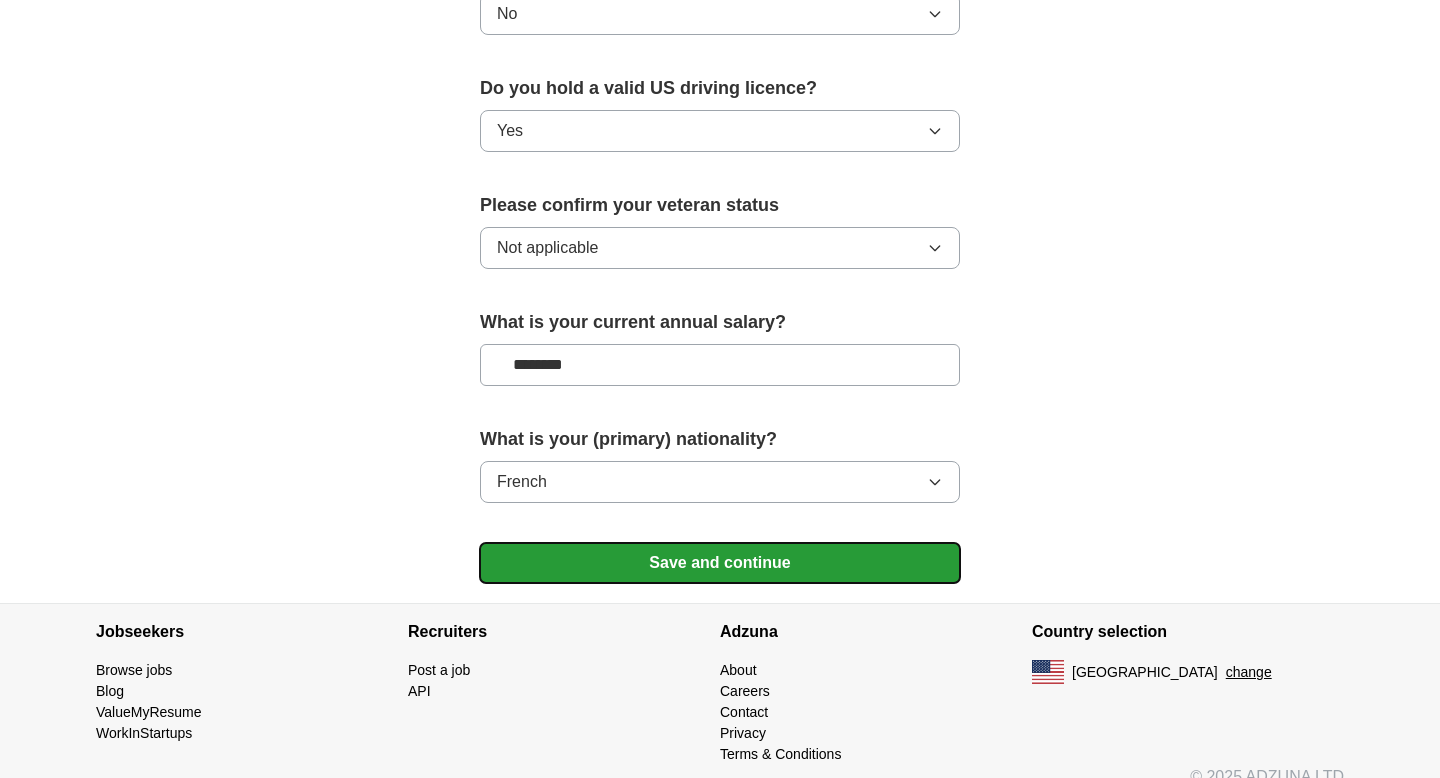 click on "Save and continue" at bounding box center (720, 563) 